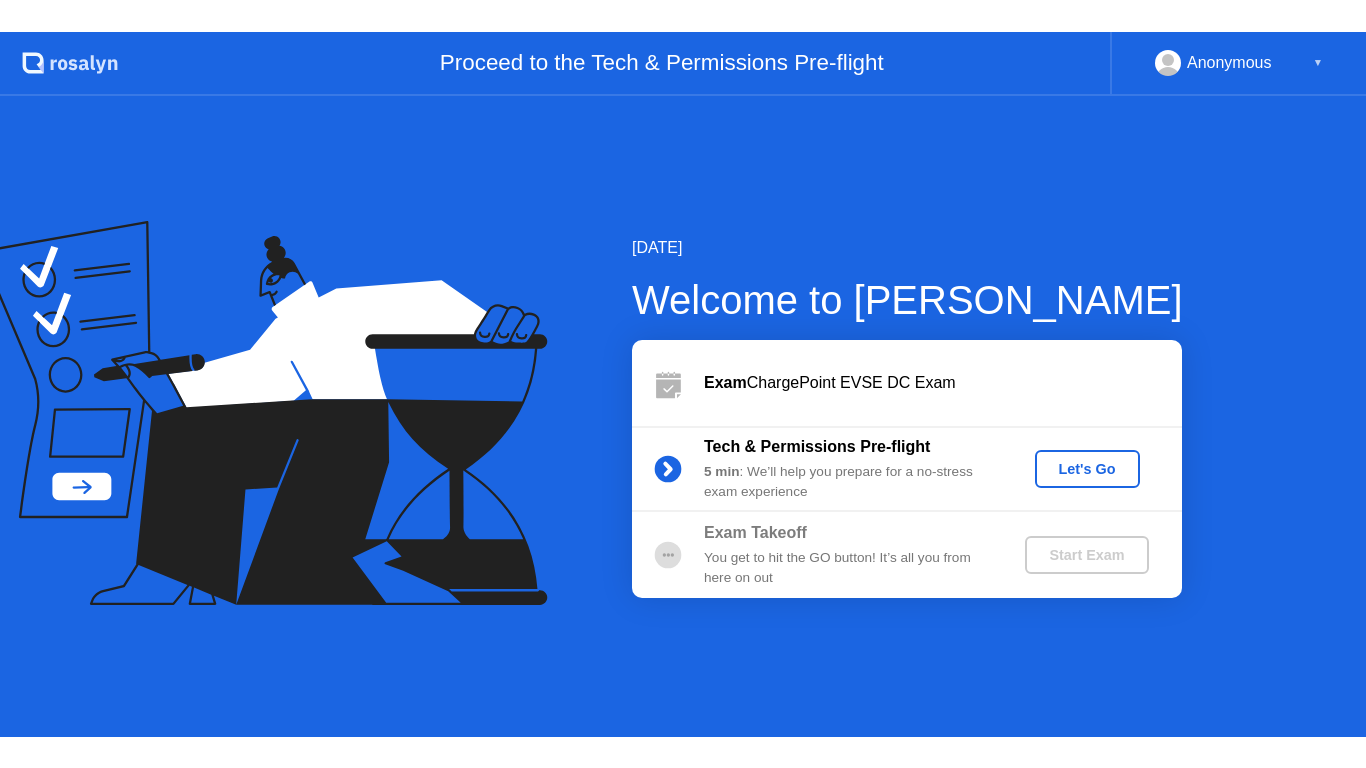 scroll, scrollTop: 0, scrollLeft: 0, axis: both 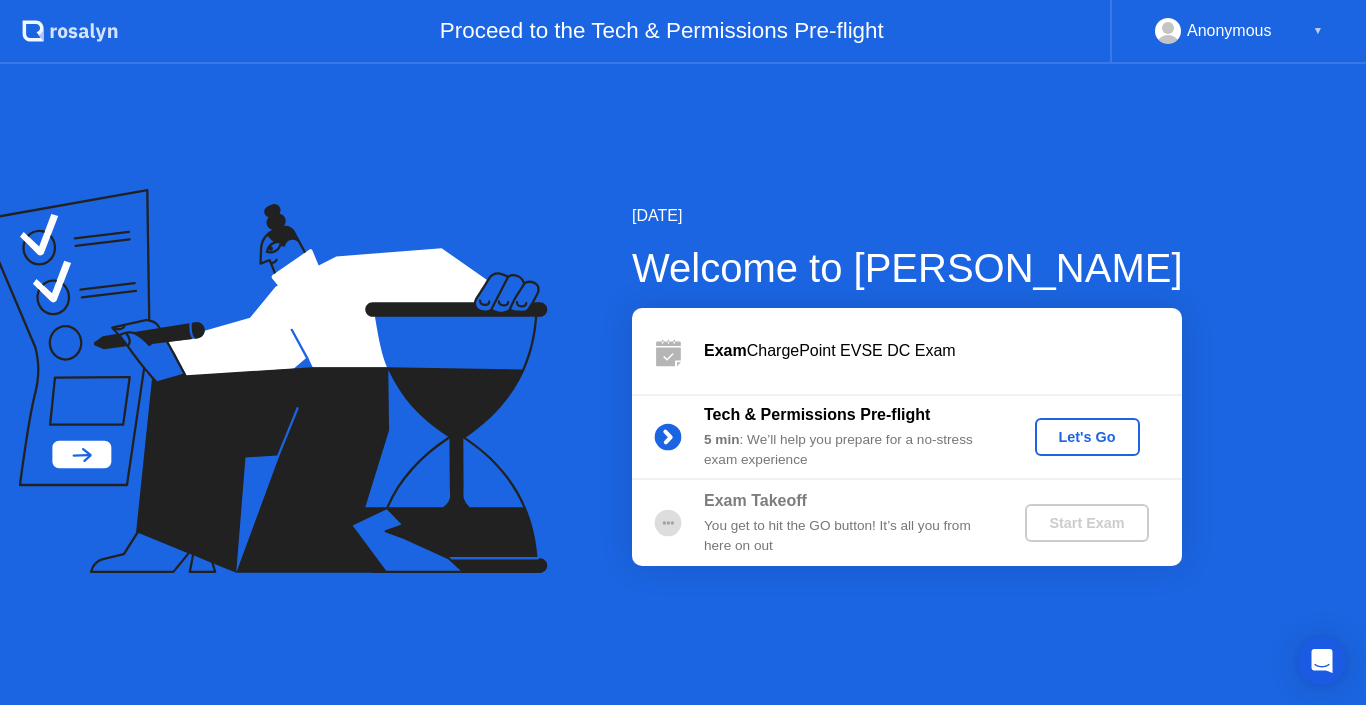 click on "Let's Go" 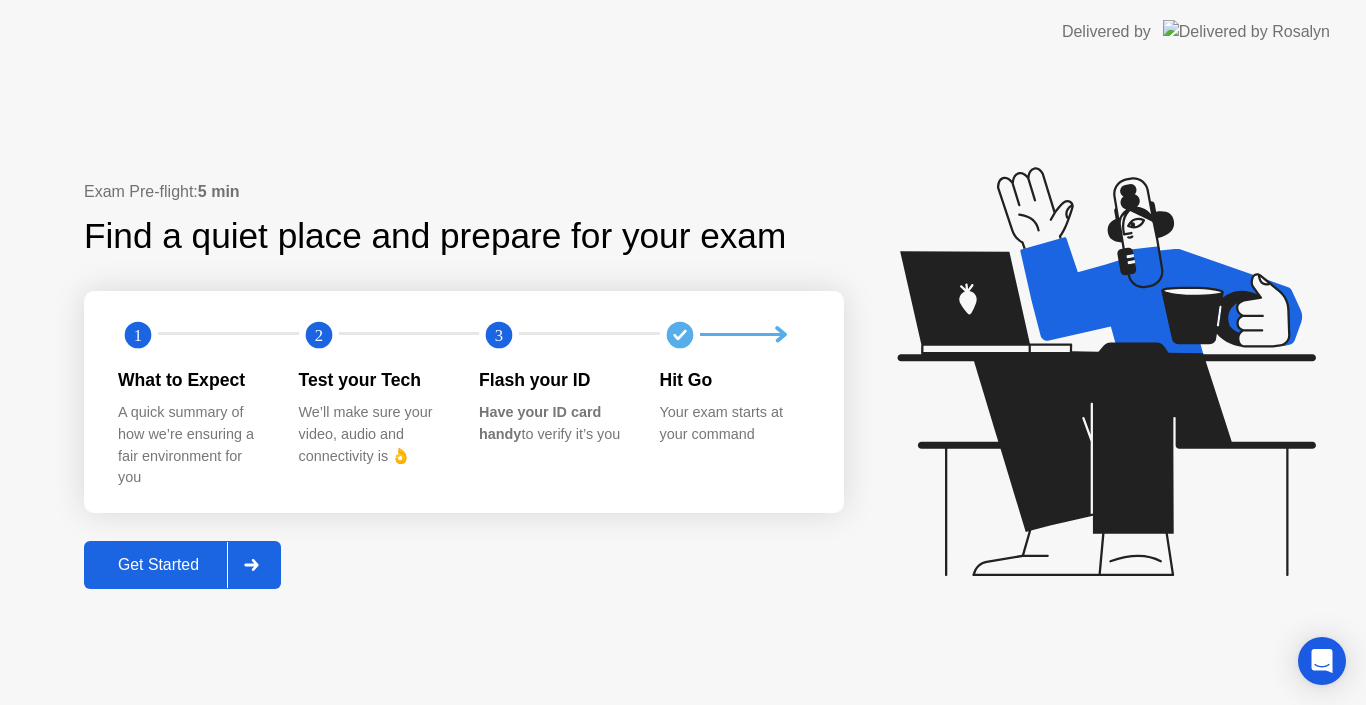 click on "Get Started" 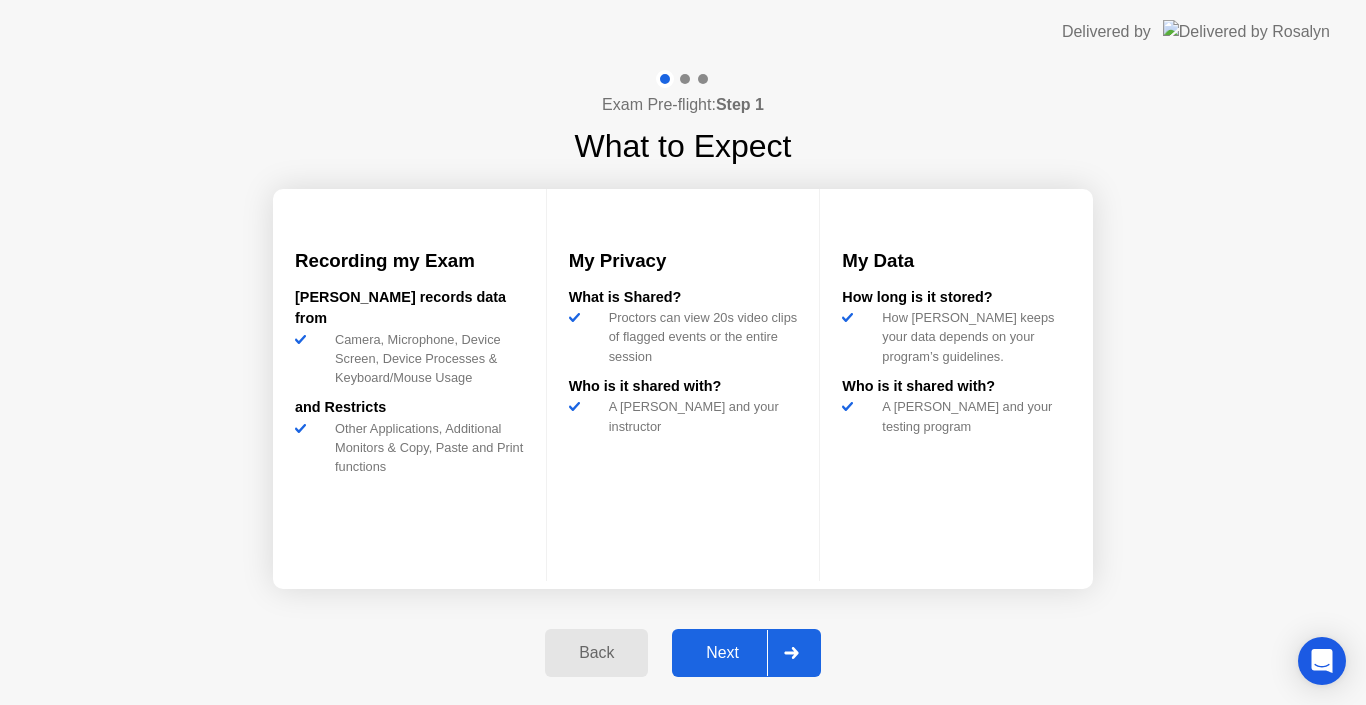click on "Next" 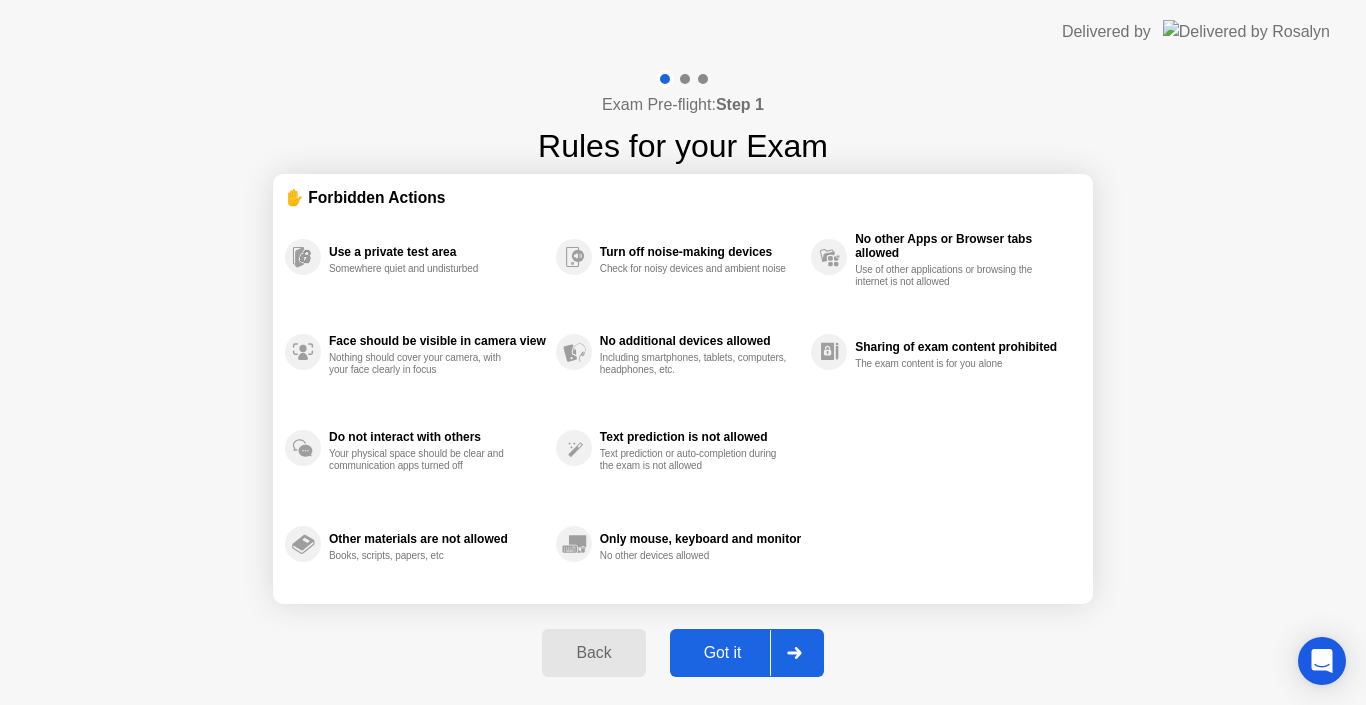 click on "Got it" 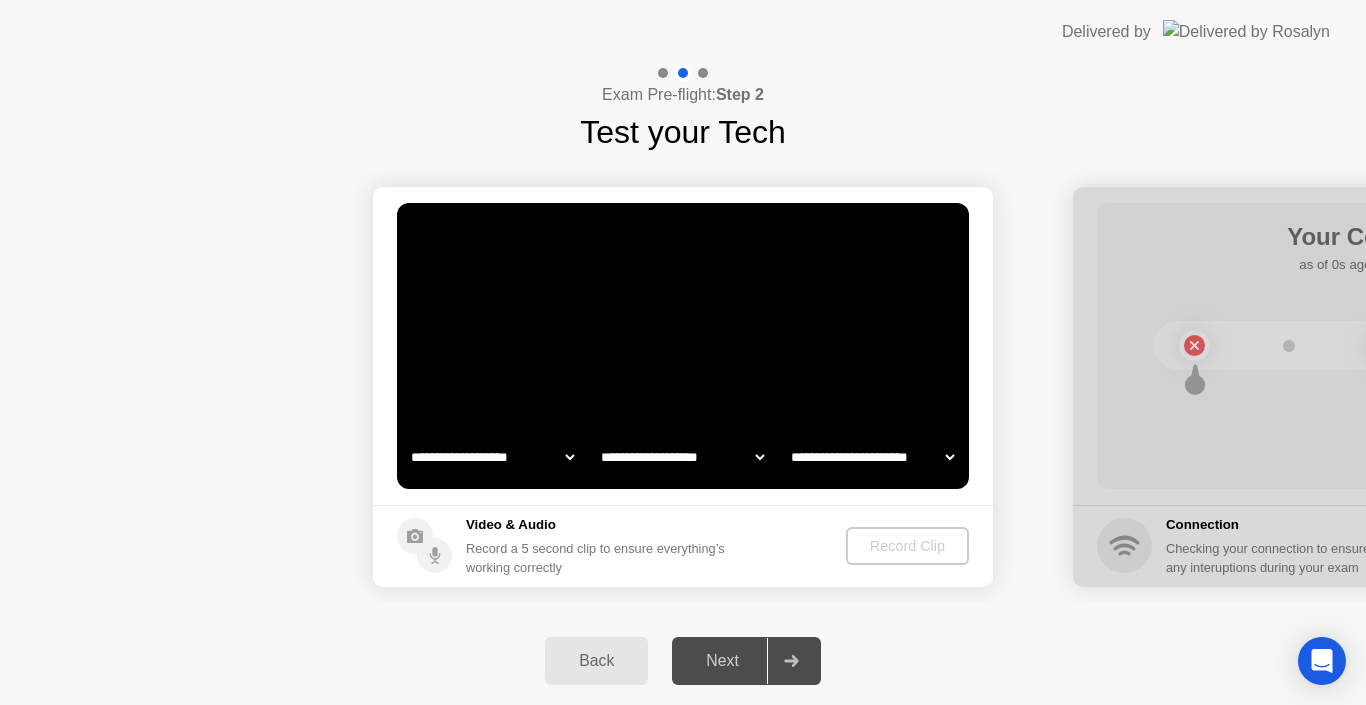 select on "**********" 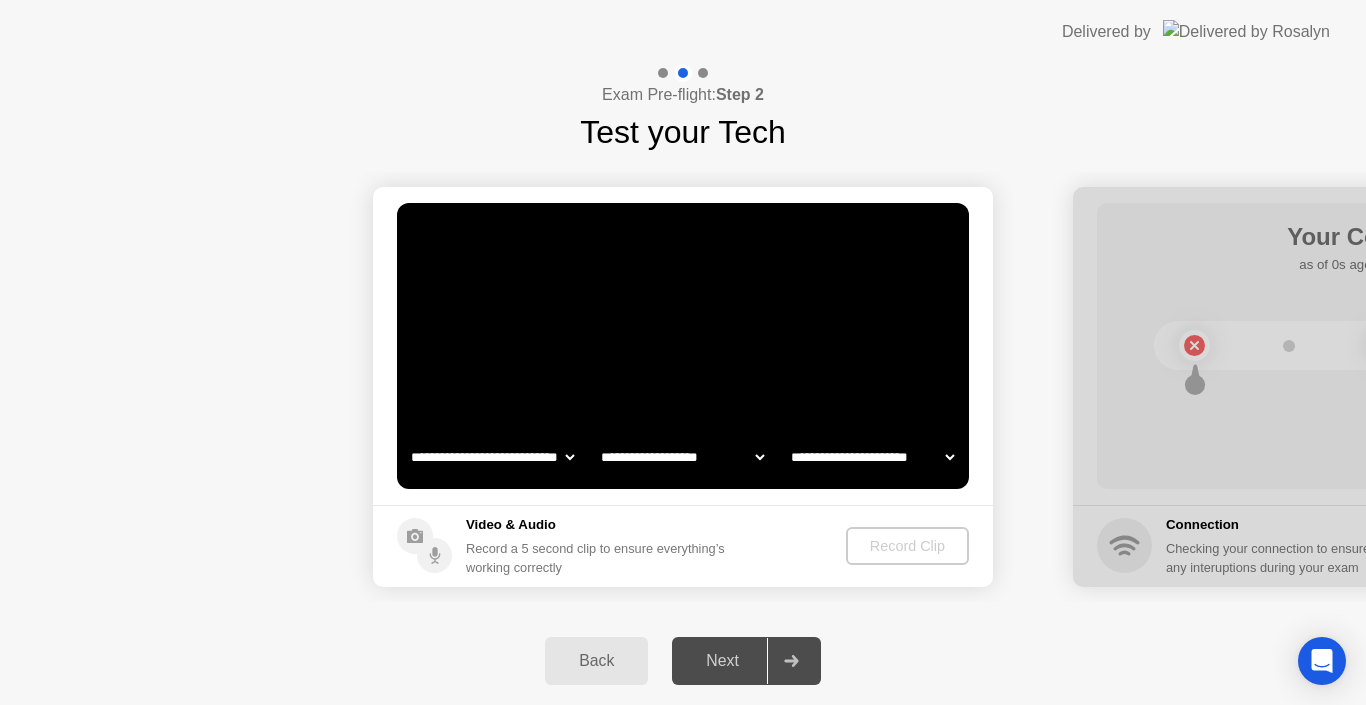 select on "*******" 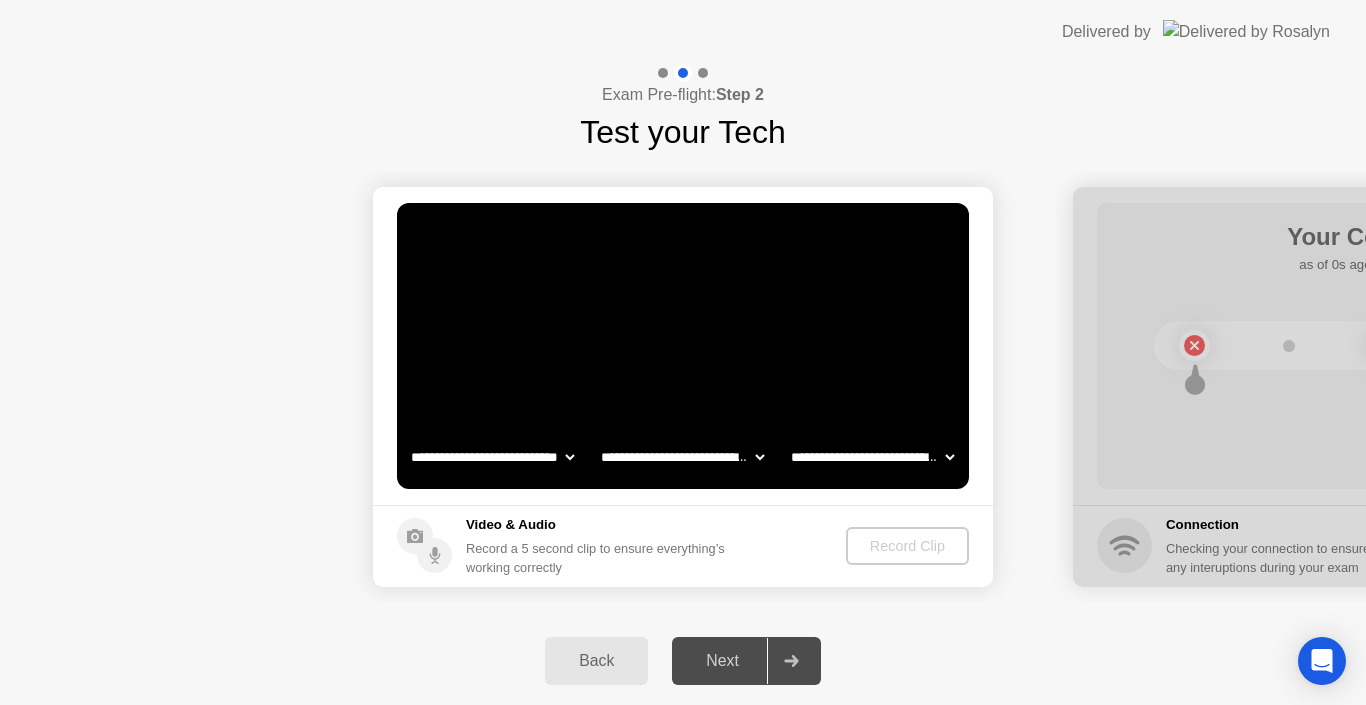 click on "**********" 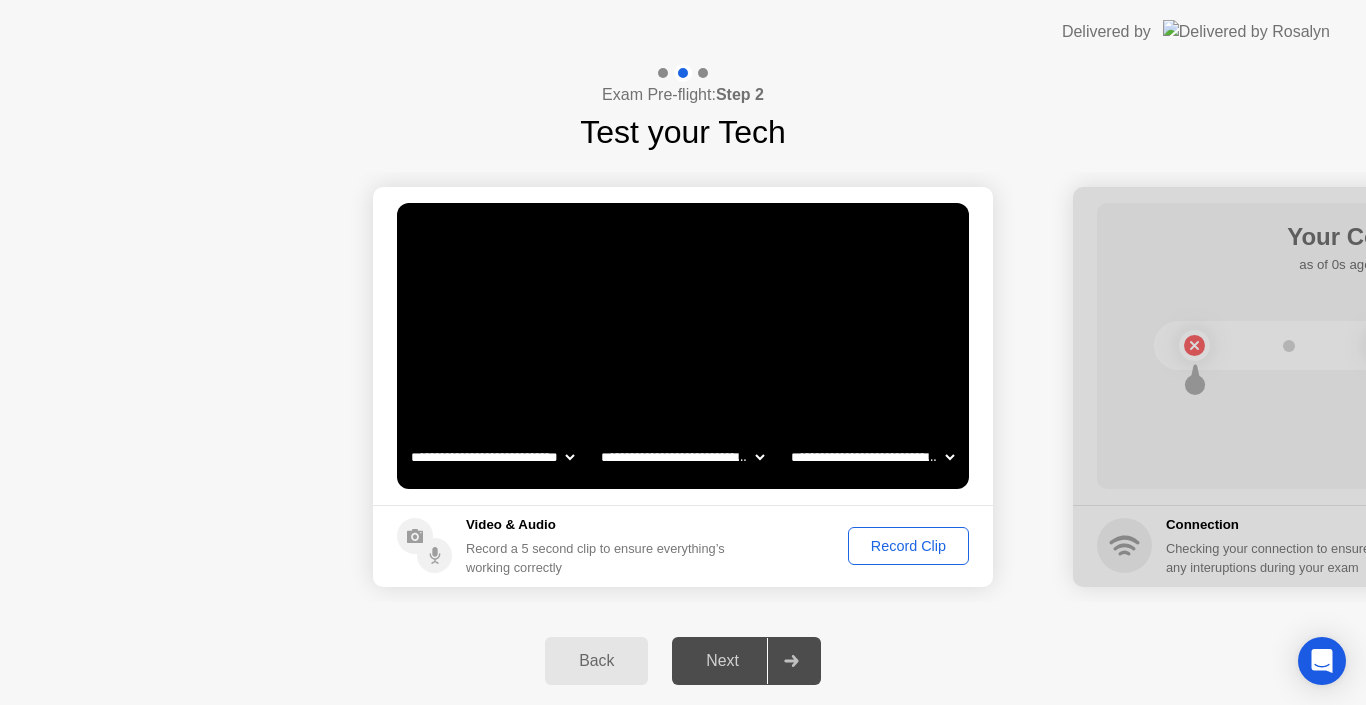click on "Record Clip" 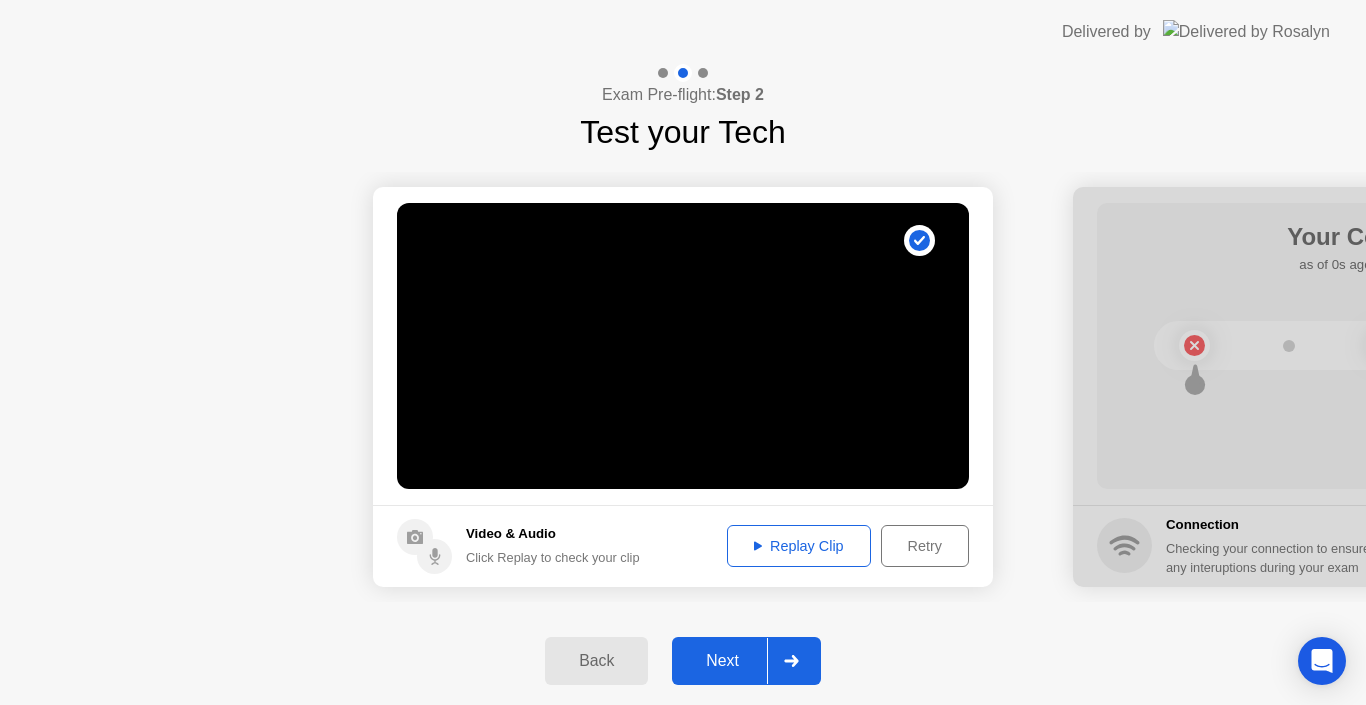 click on "Retry" 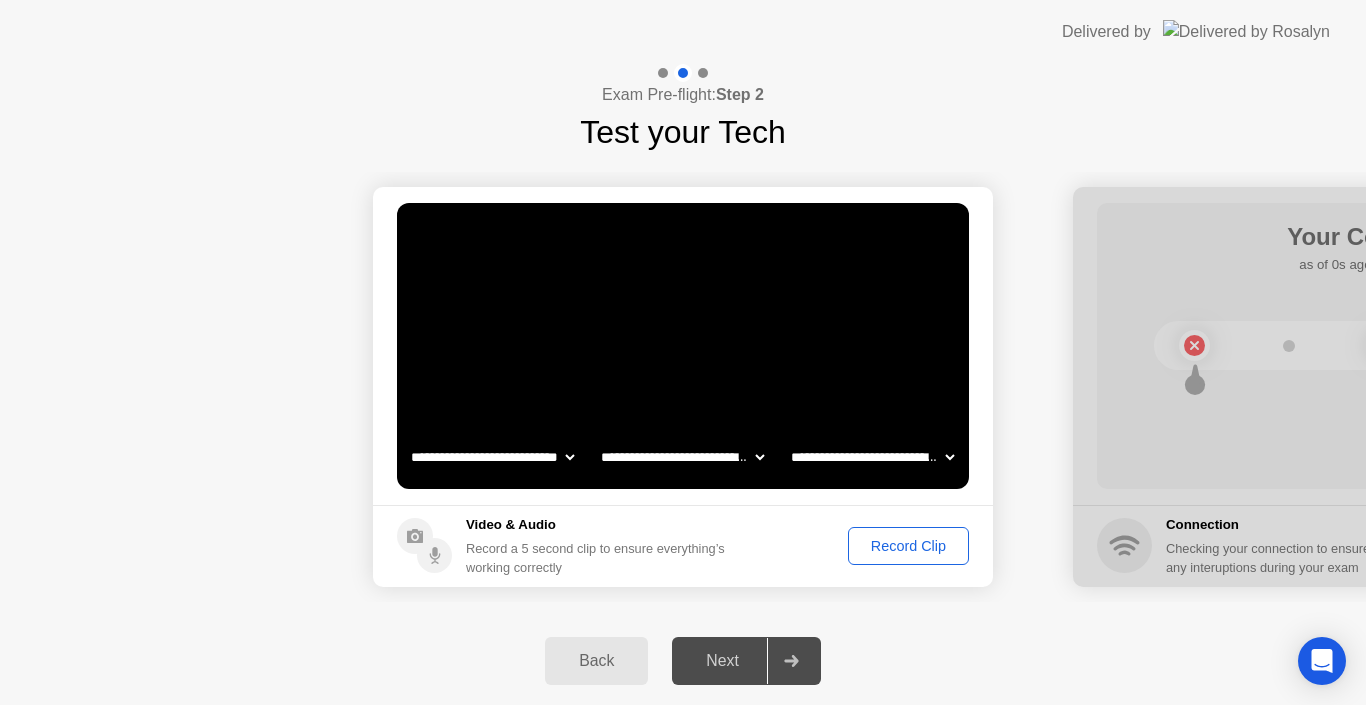 click on "Record Clip" 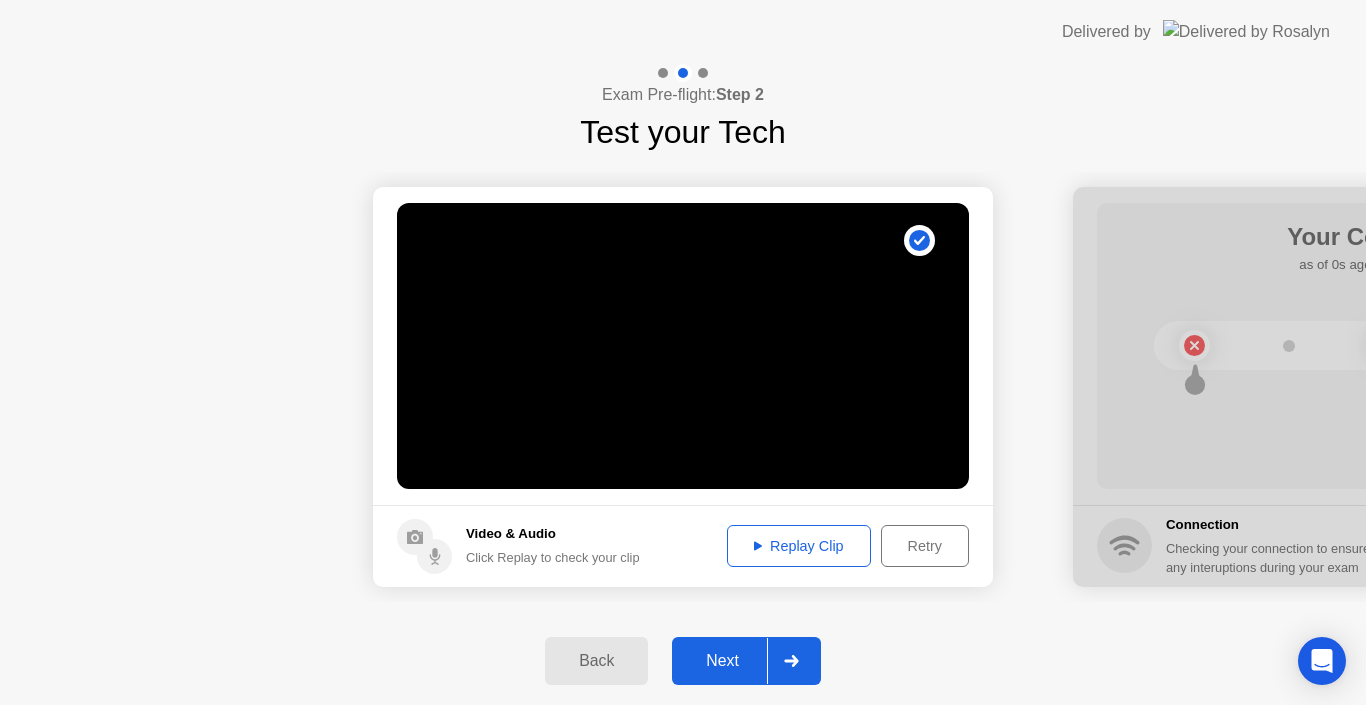 click on "Replay Clip" 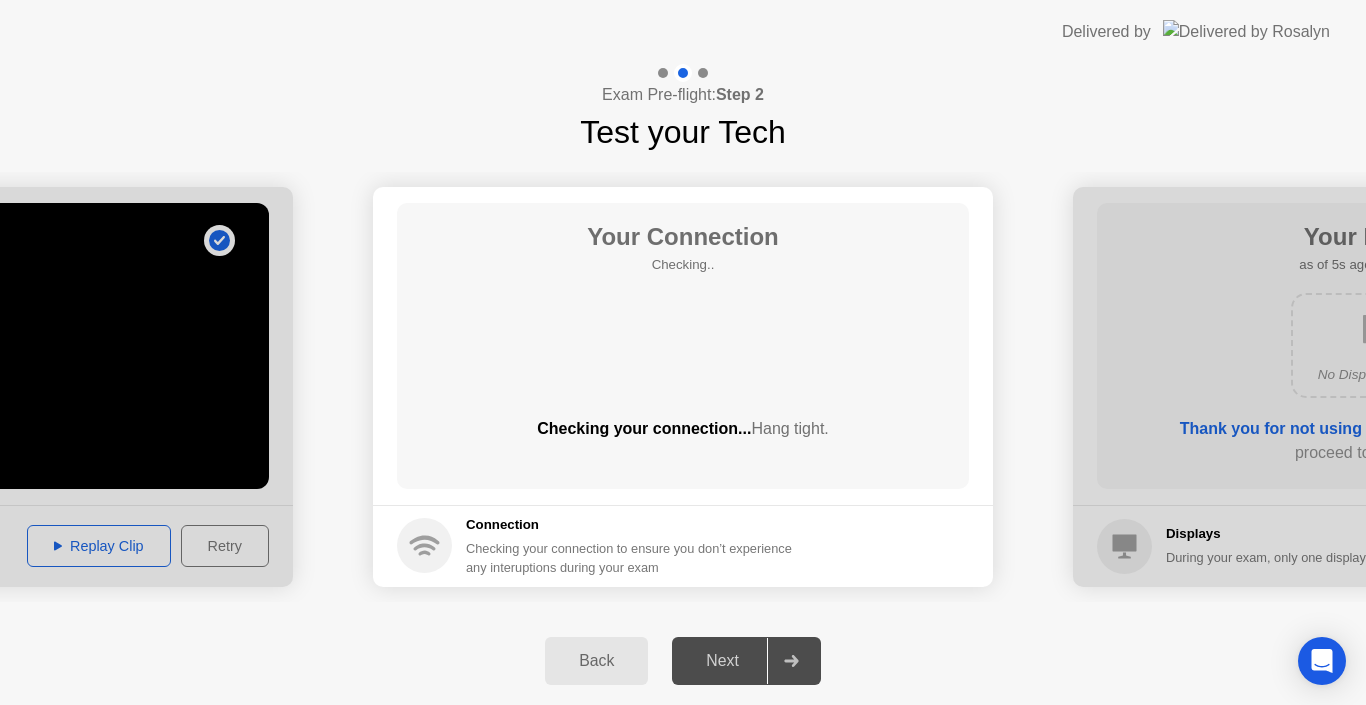 click on "Back Next" 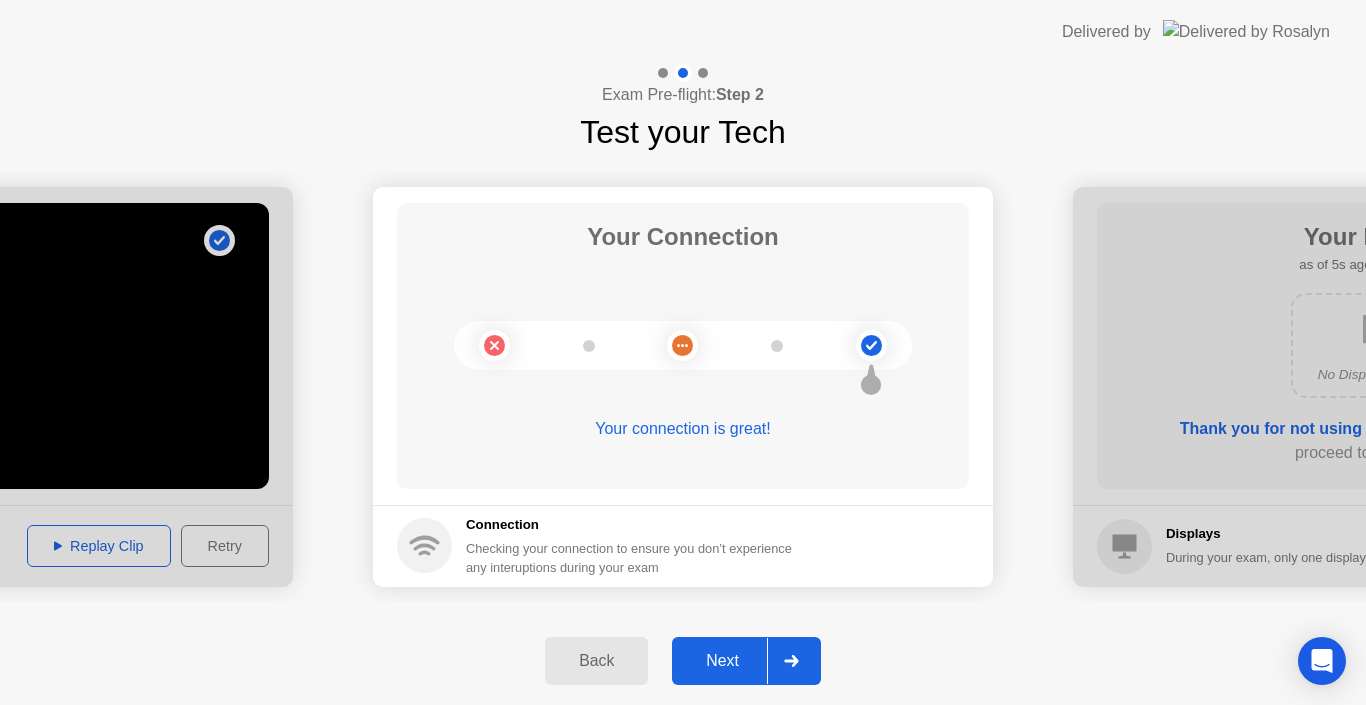 click on "Next" 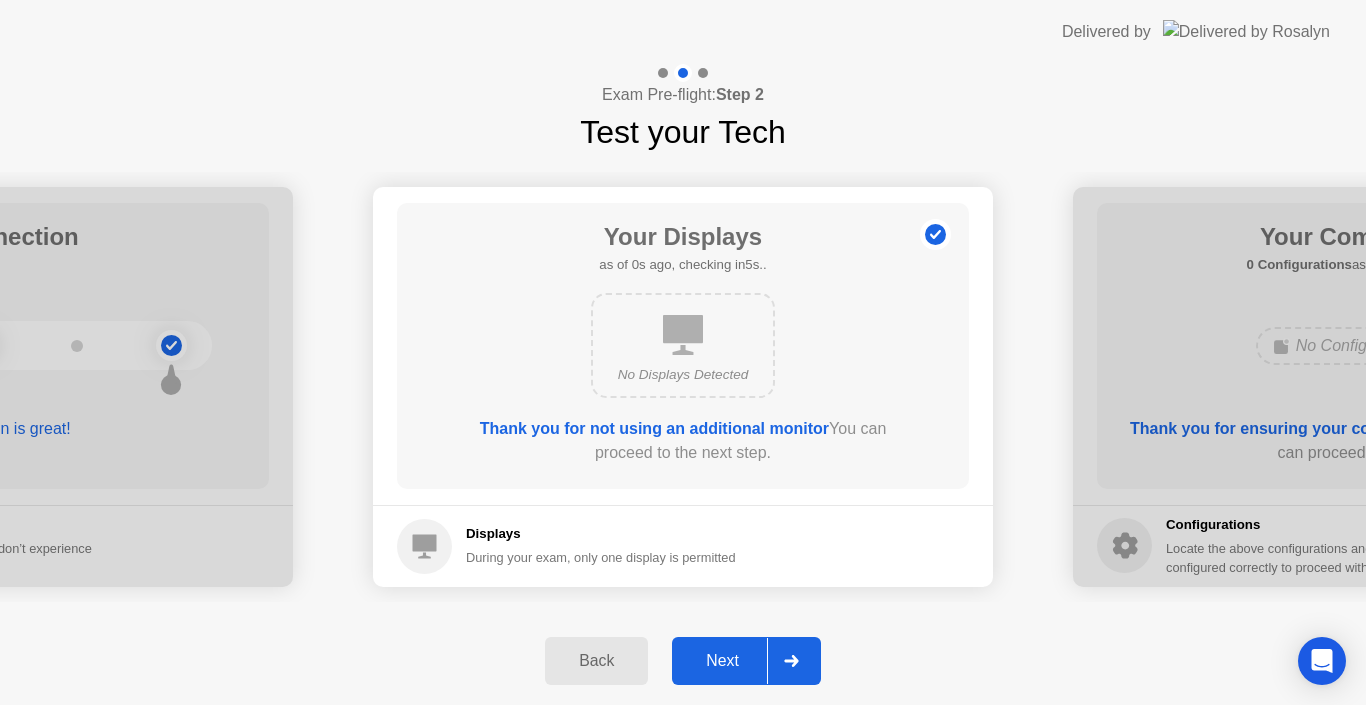 click on "Next" 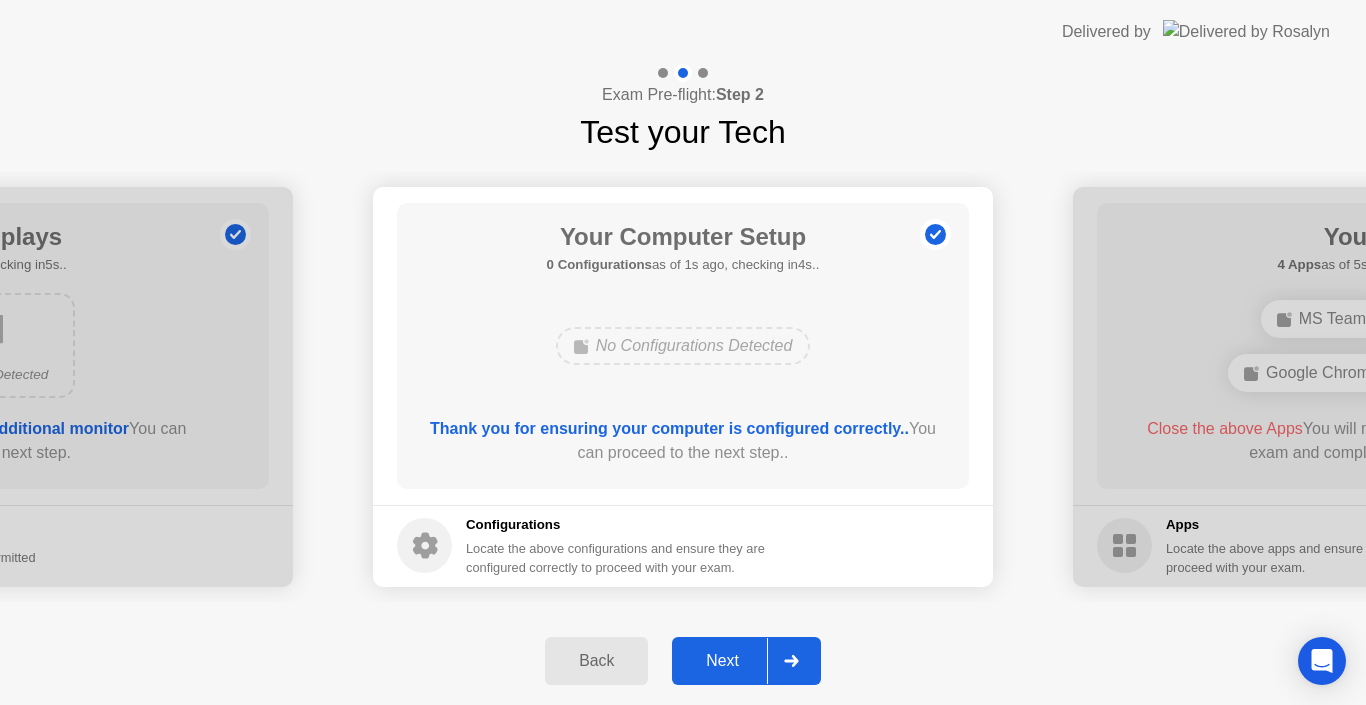 click on "Next" 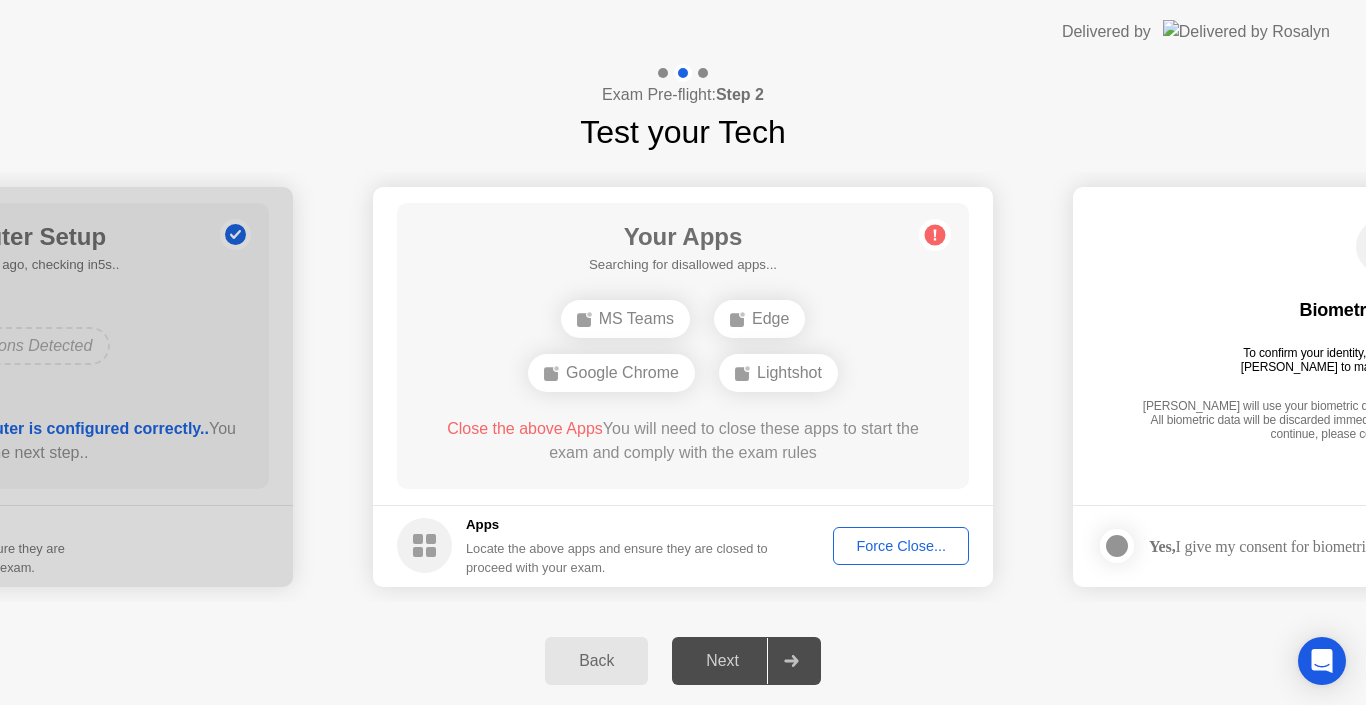click on "Force Close..." 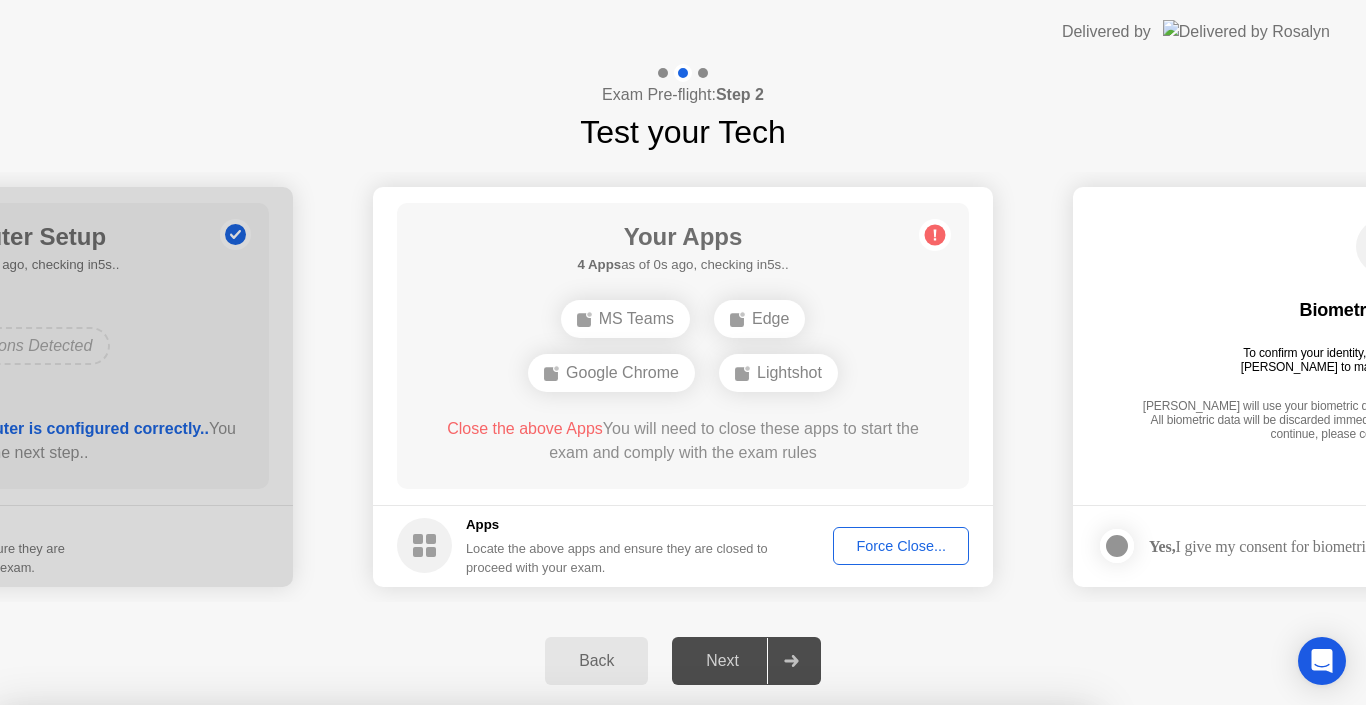 click on "Confirm" at bounding box center [613, 1035] 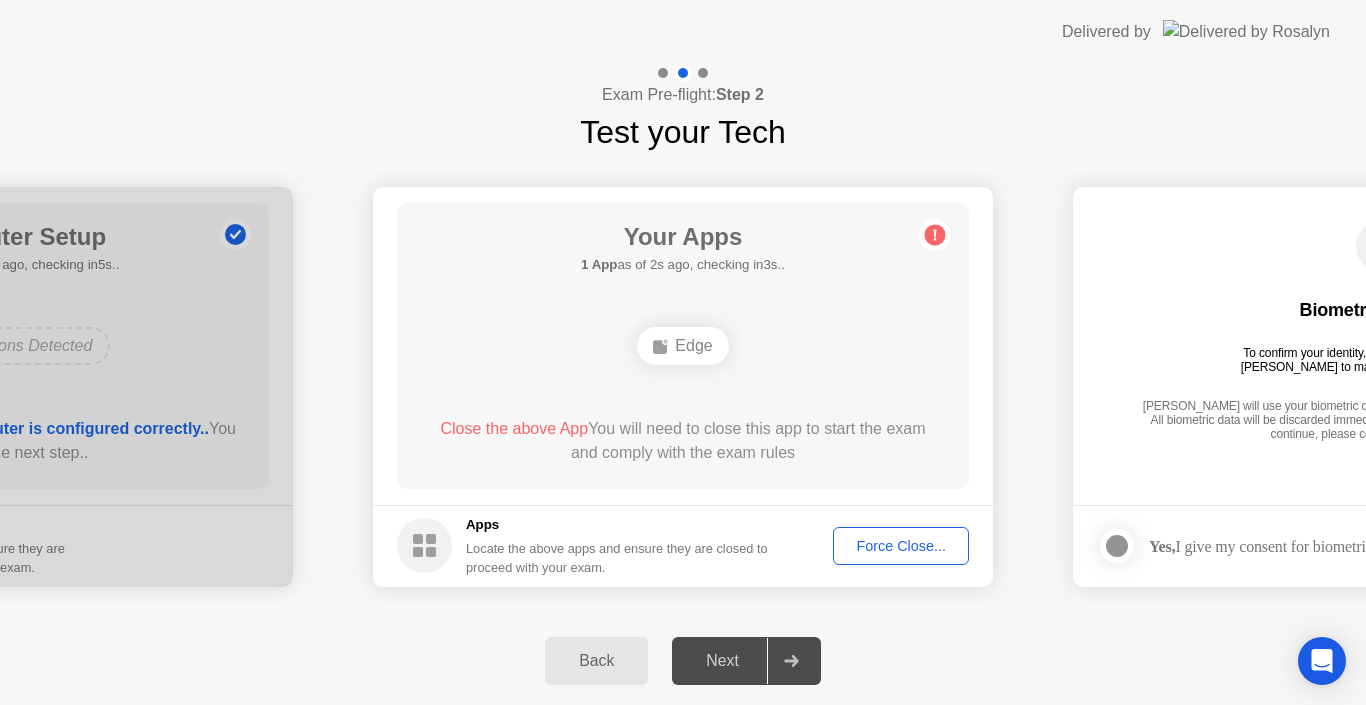 click on "Force Close..." 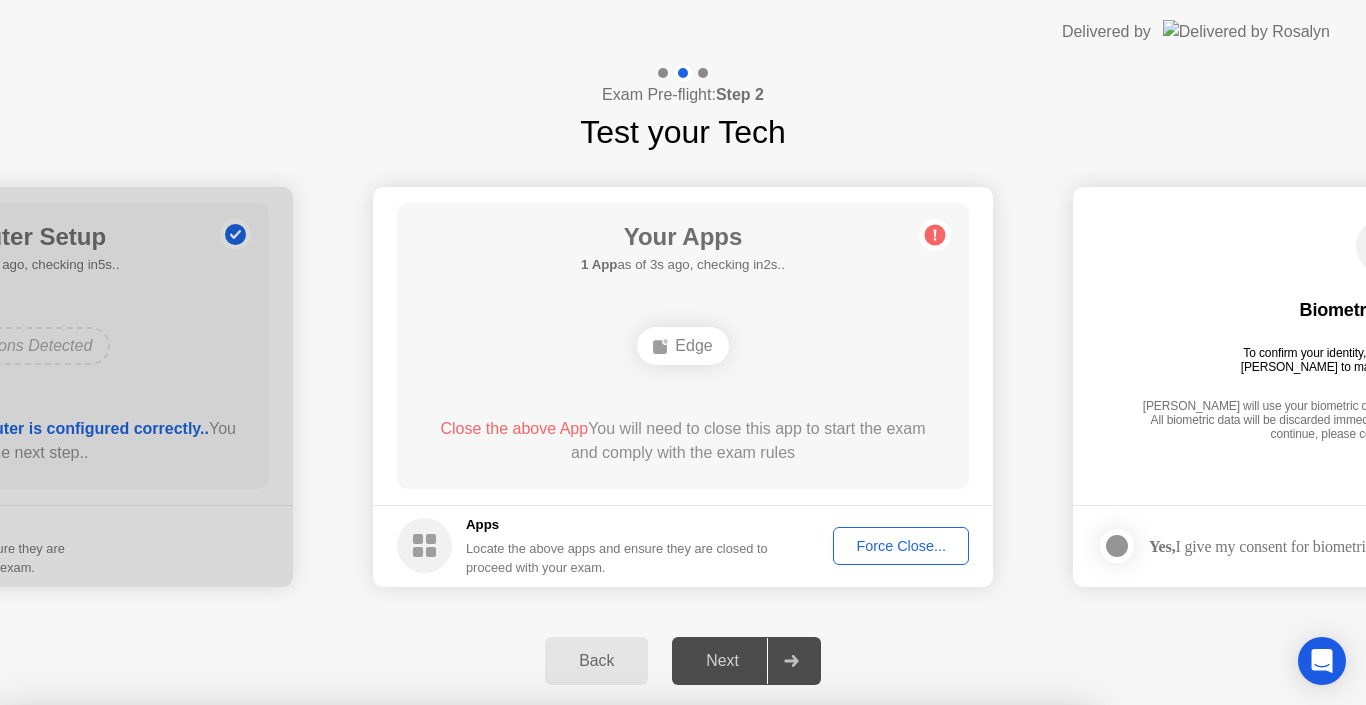 click on "Confirm" at bounding box center (613, 981) 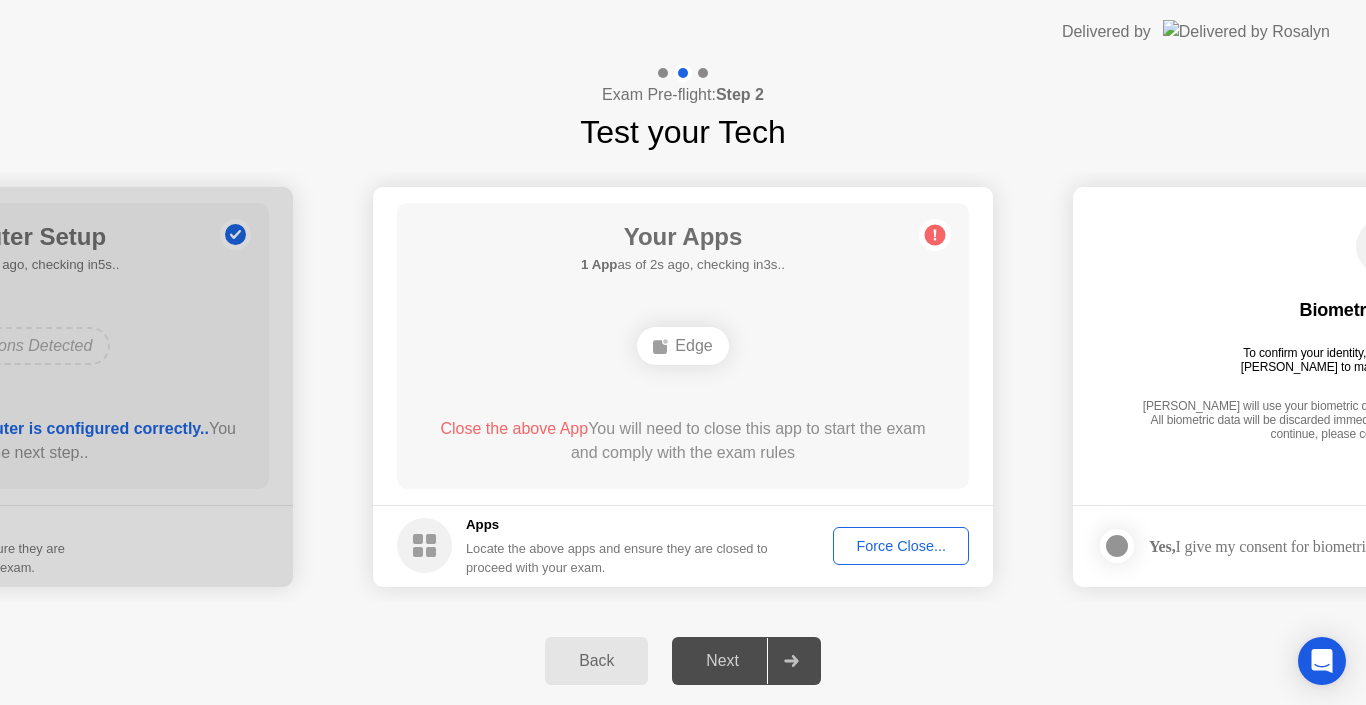 click on "Force Close..." 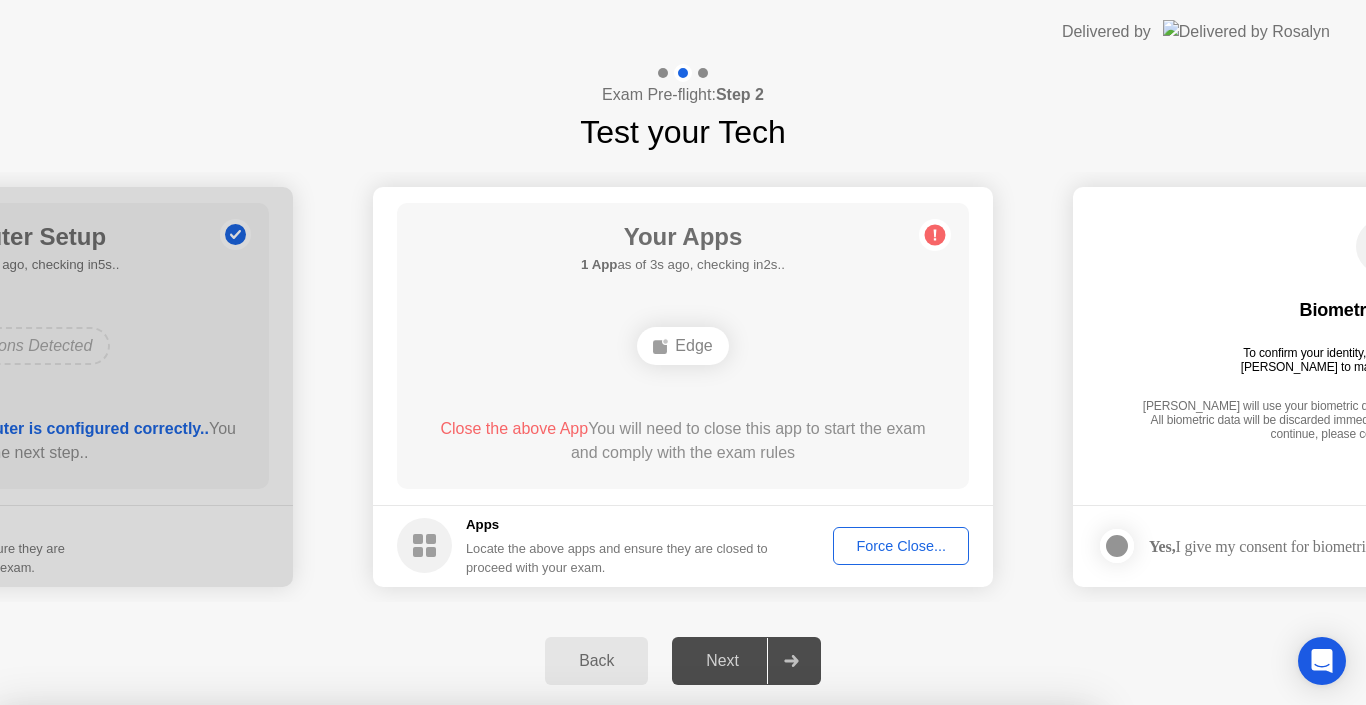 click on "Confirm" at bounding box center (613, 981) 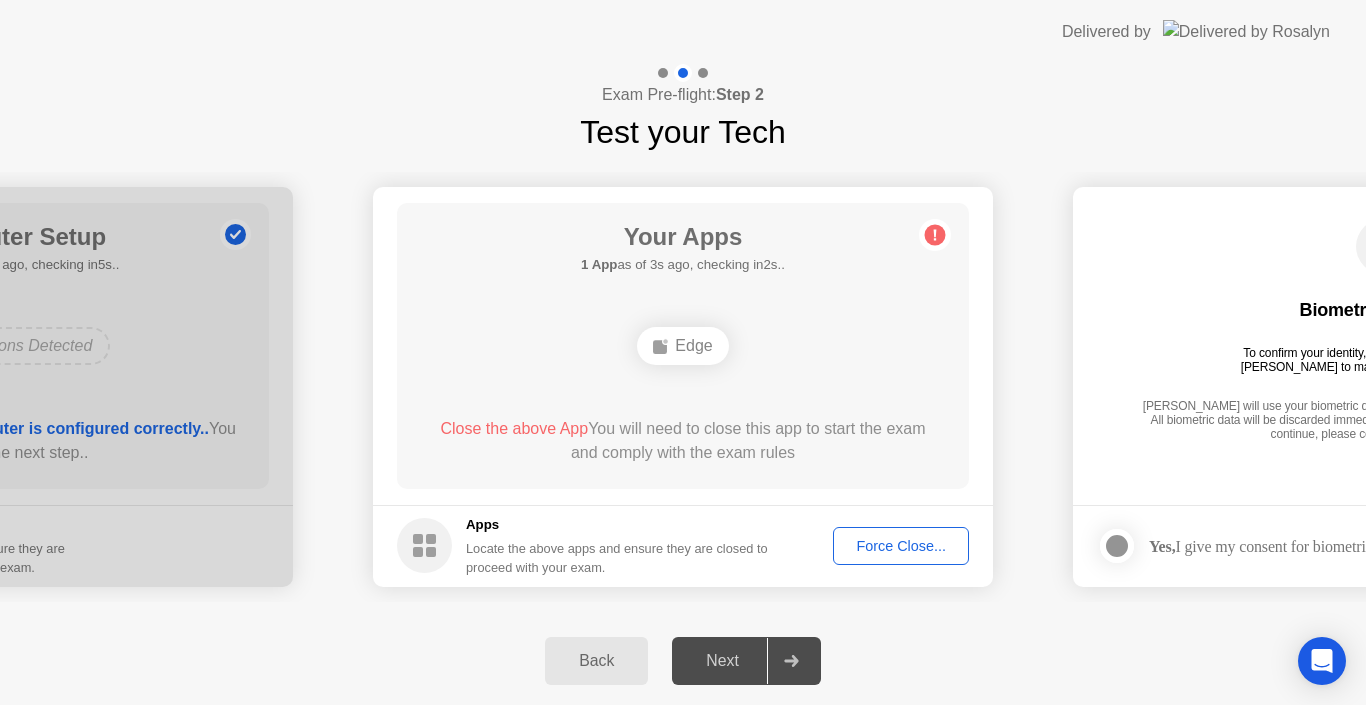 click on "Force Close..." 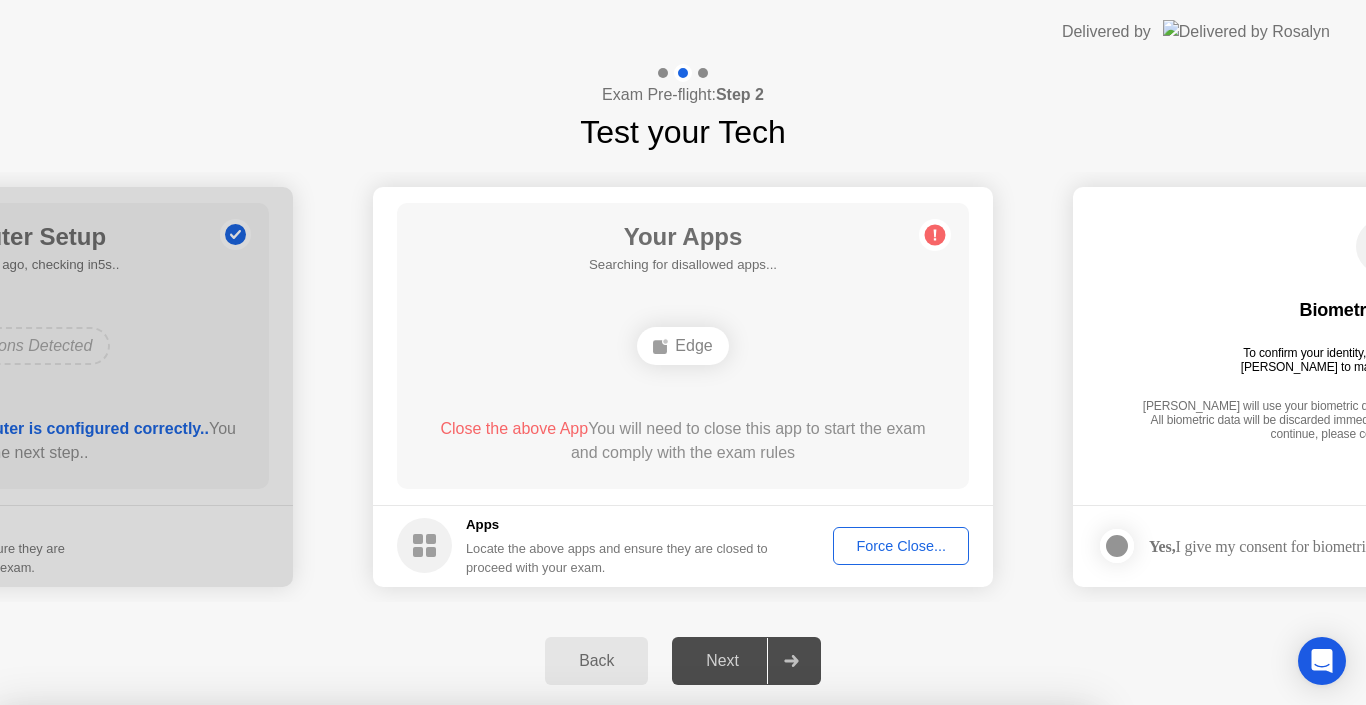 click on "Confirm" at bounding box center (613, 981) 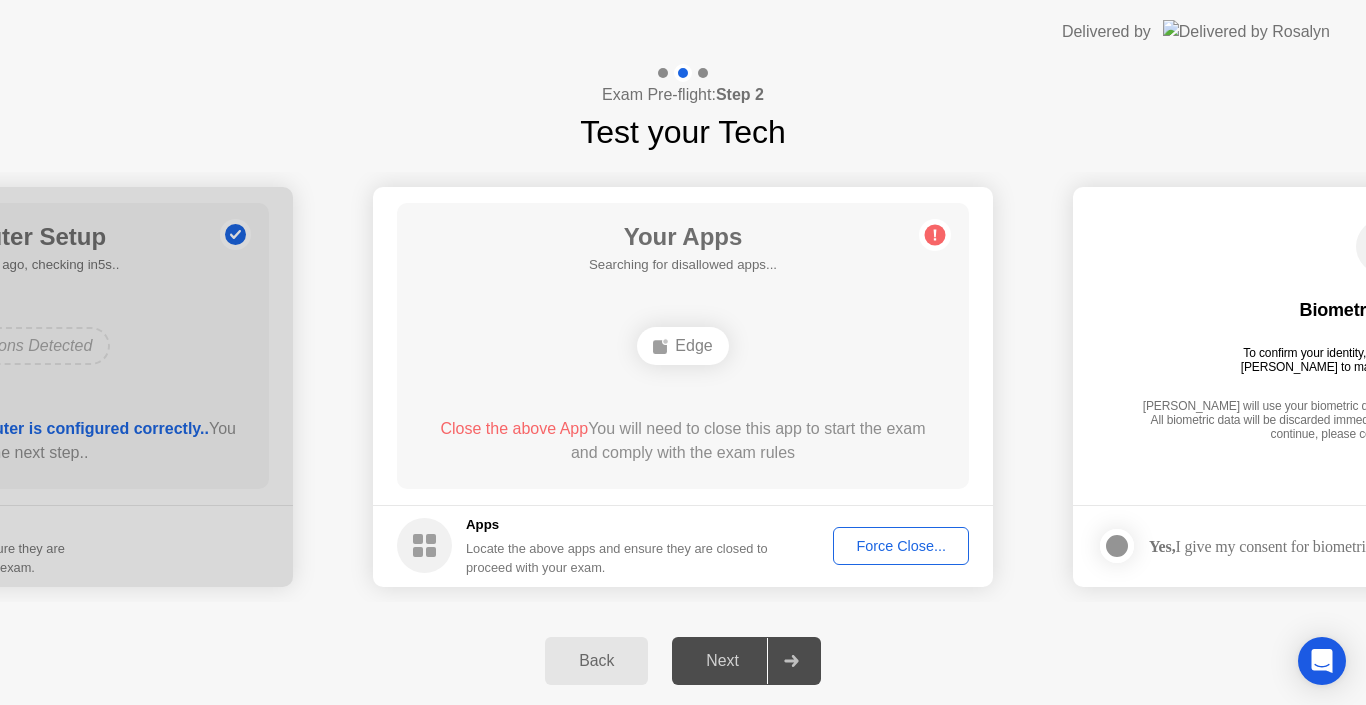 click on "Force Close..." 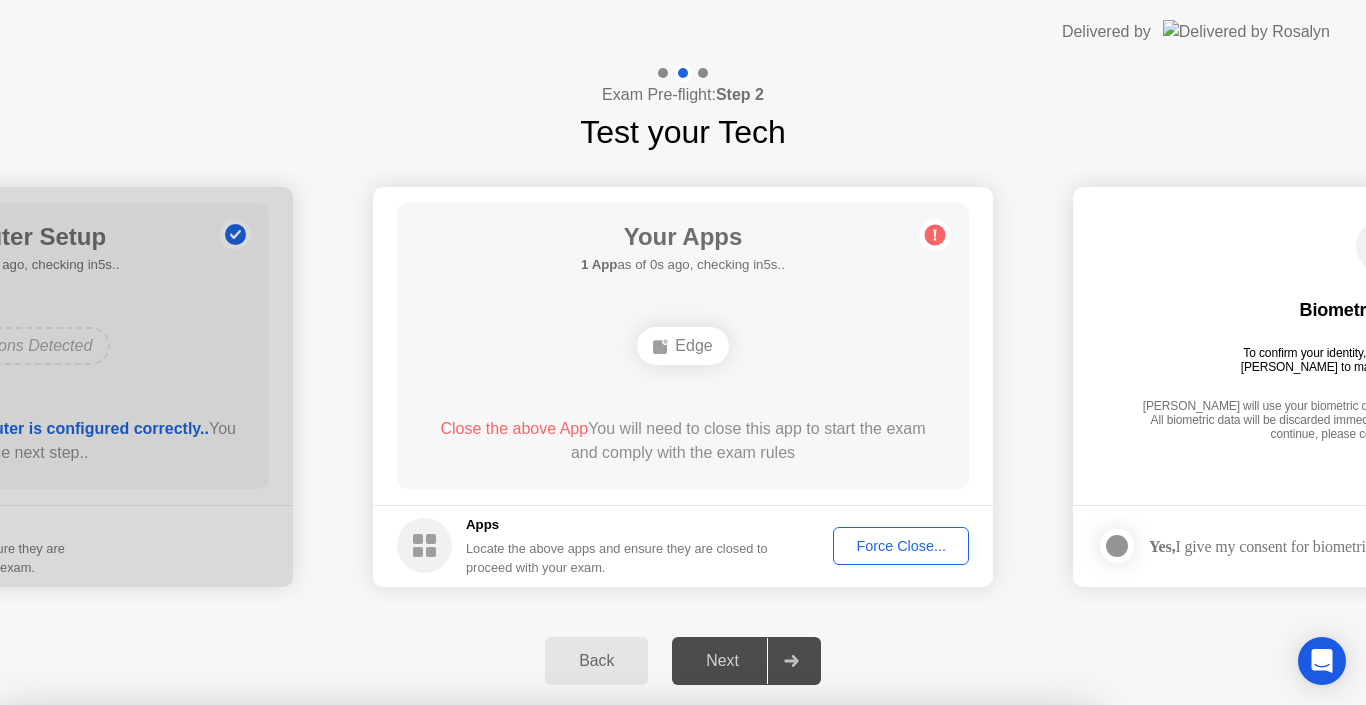 click on "Edge" at bounding box center [546, 914] 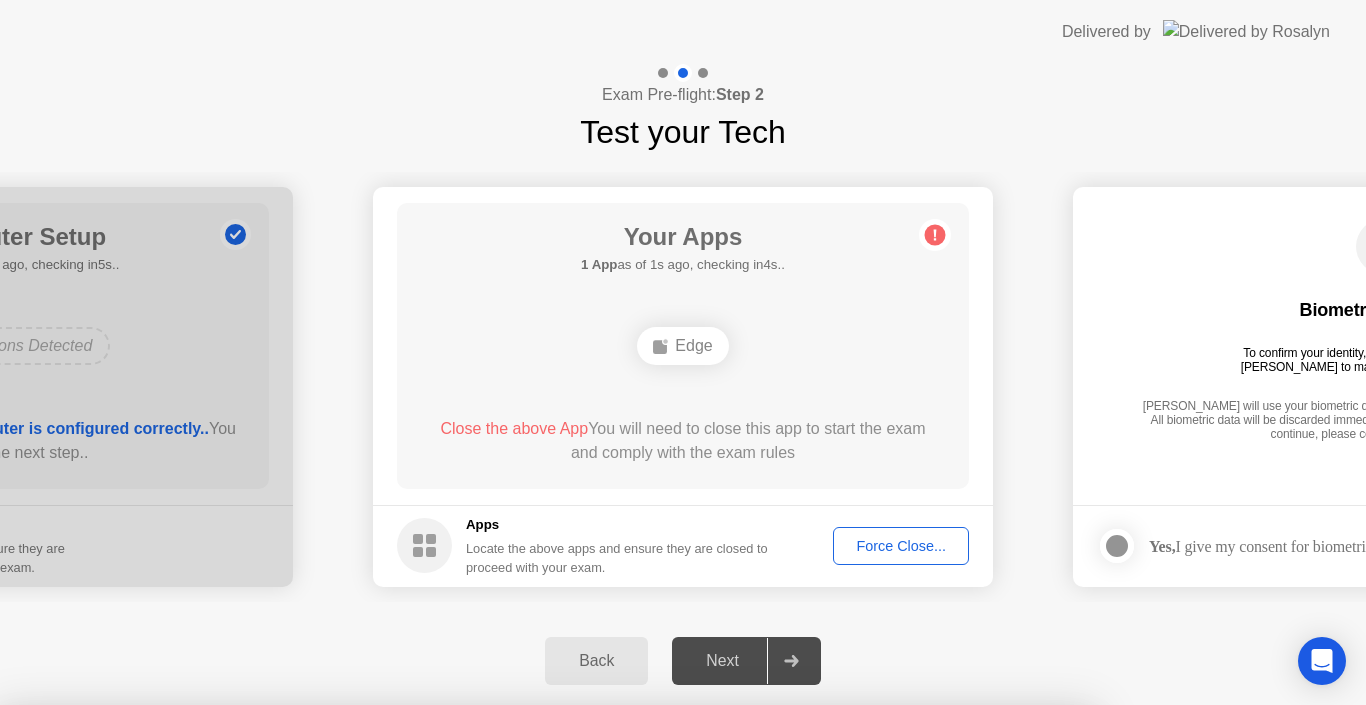 click on "Confirm" at bounding box center (613, 981) 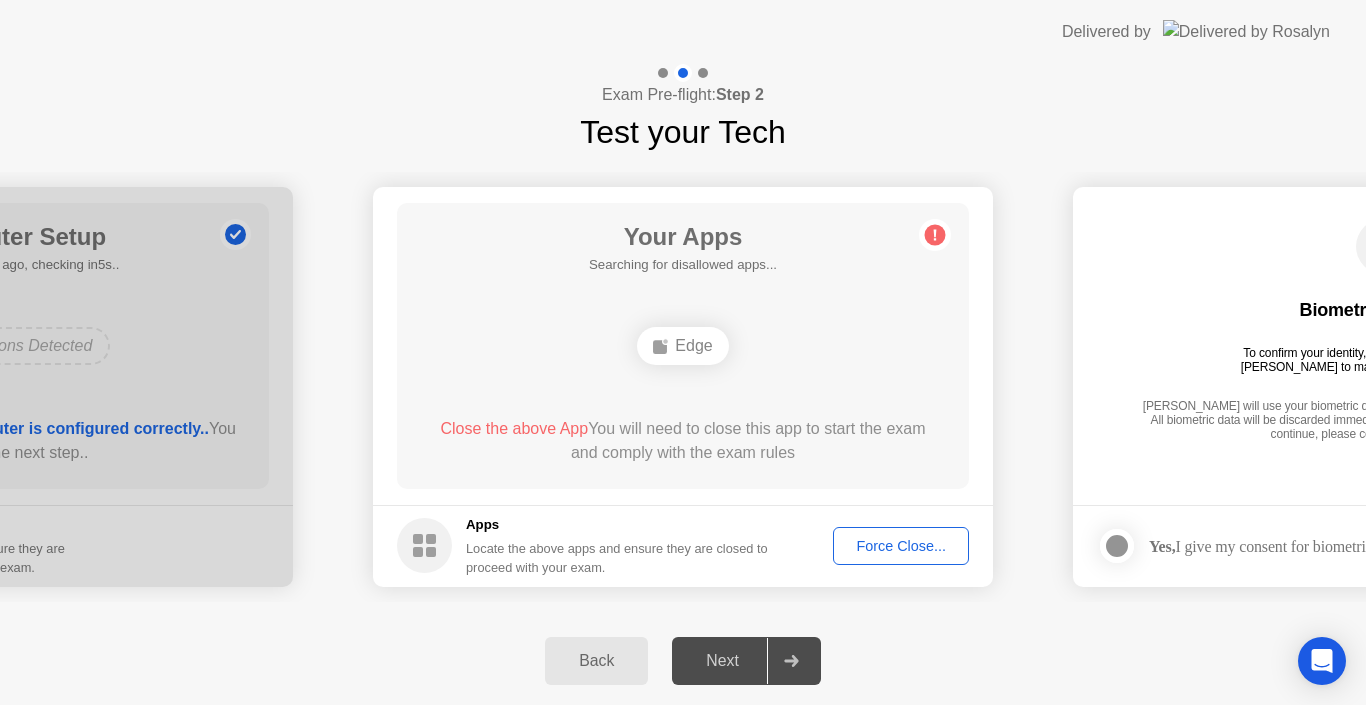 click on "Back Next" 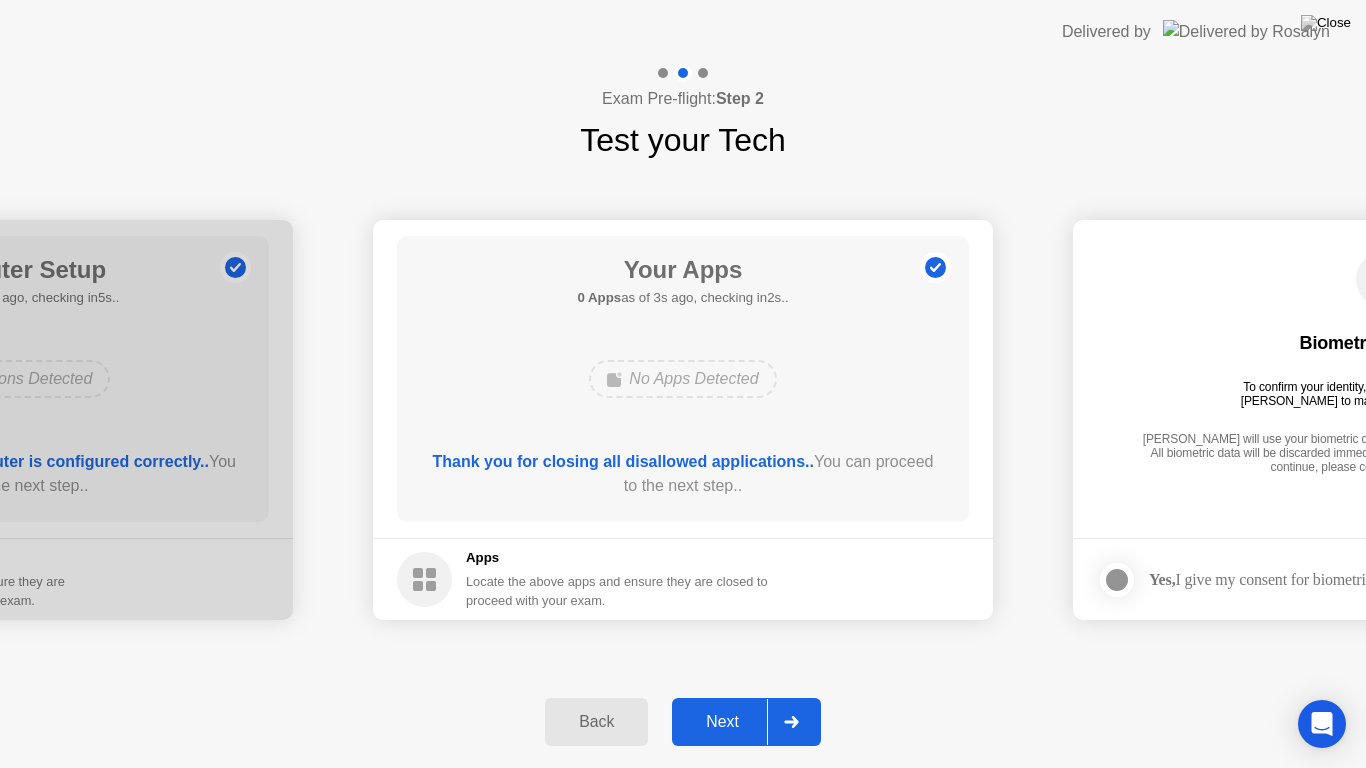 click on "Next" 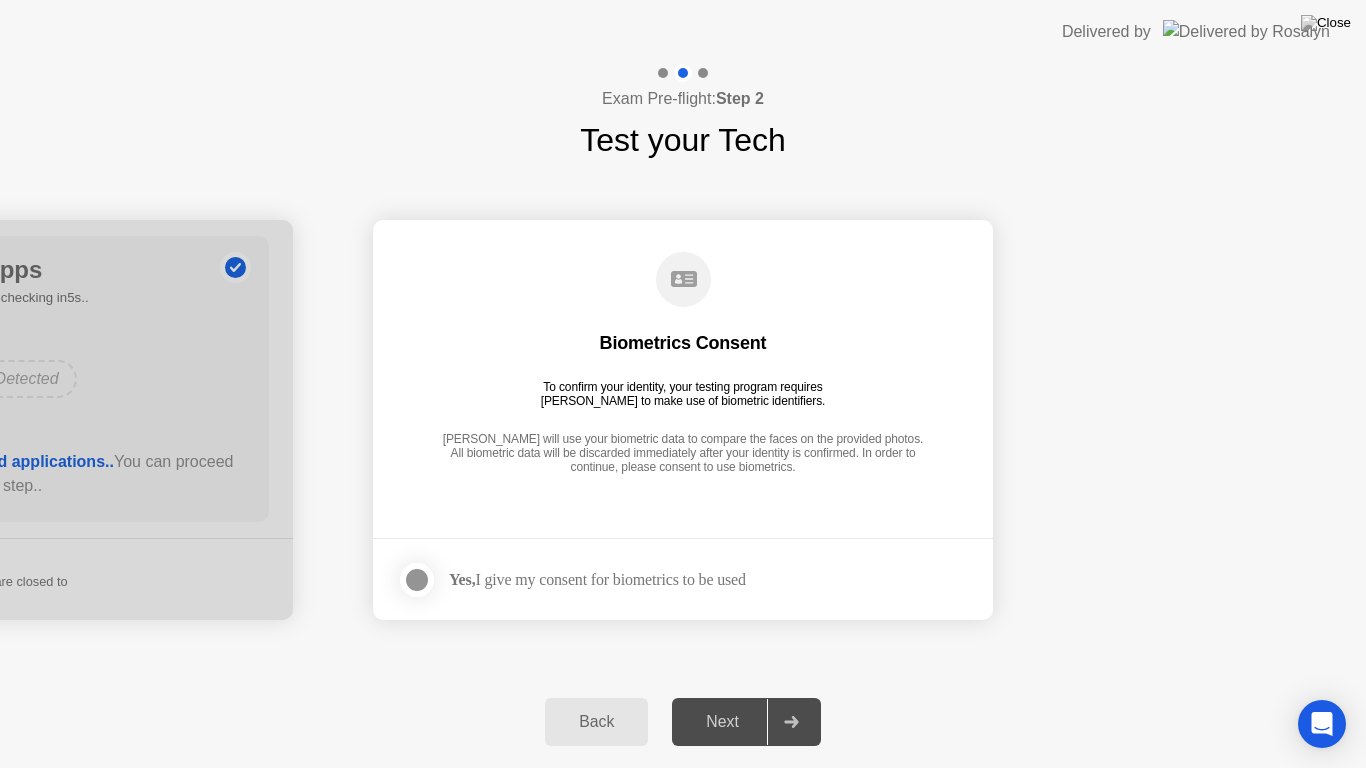 click 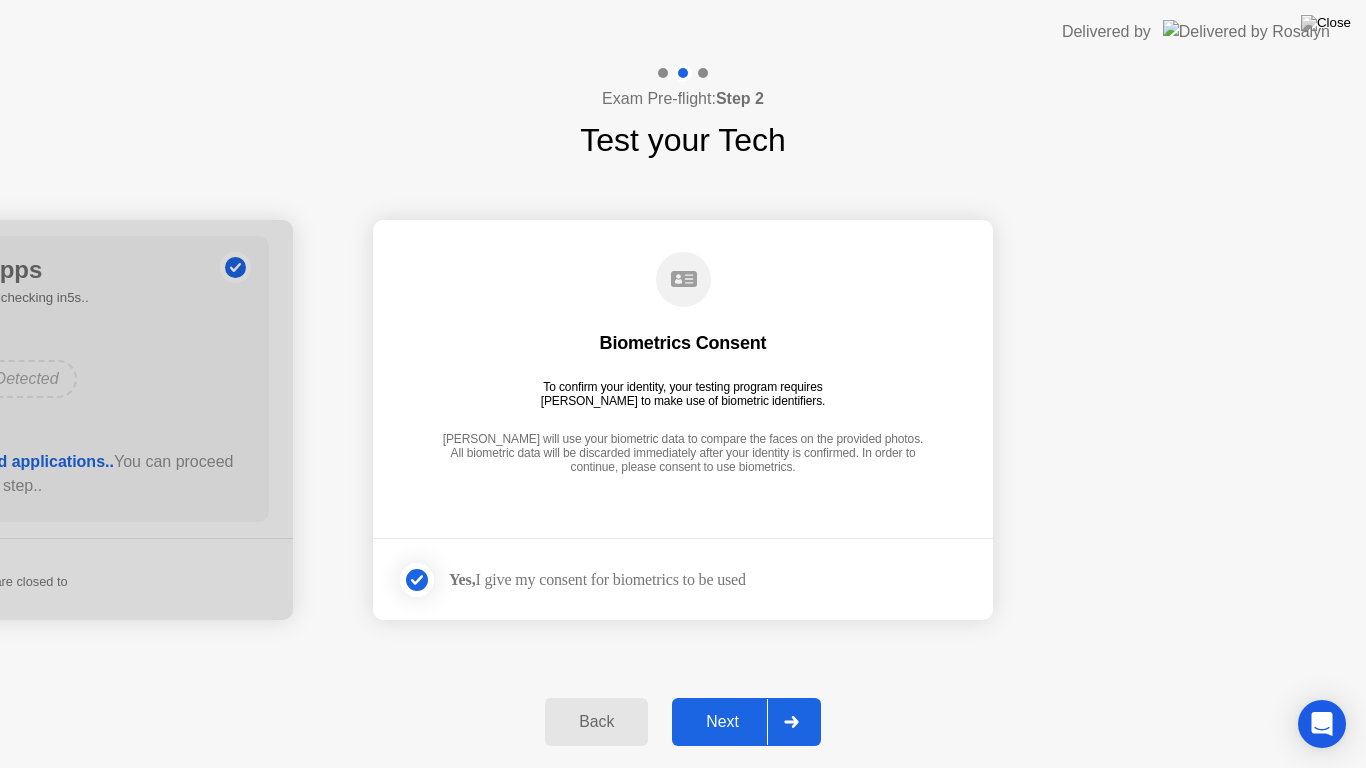 click on "Next" 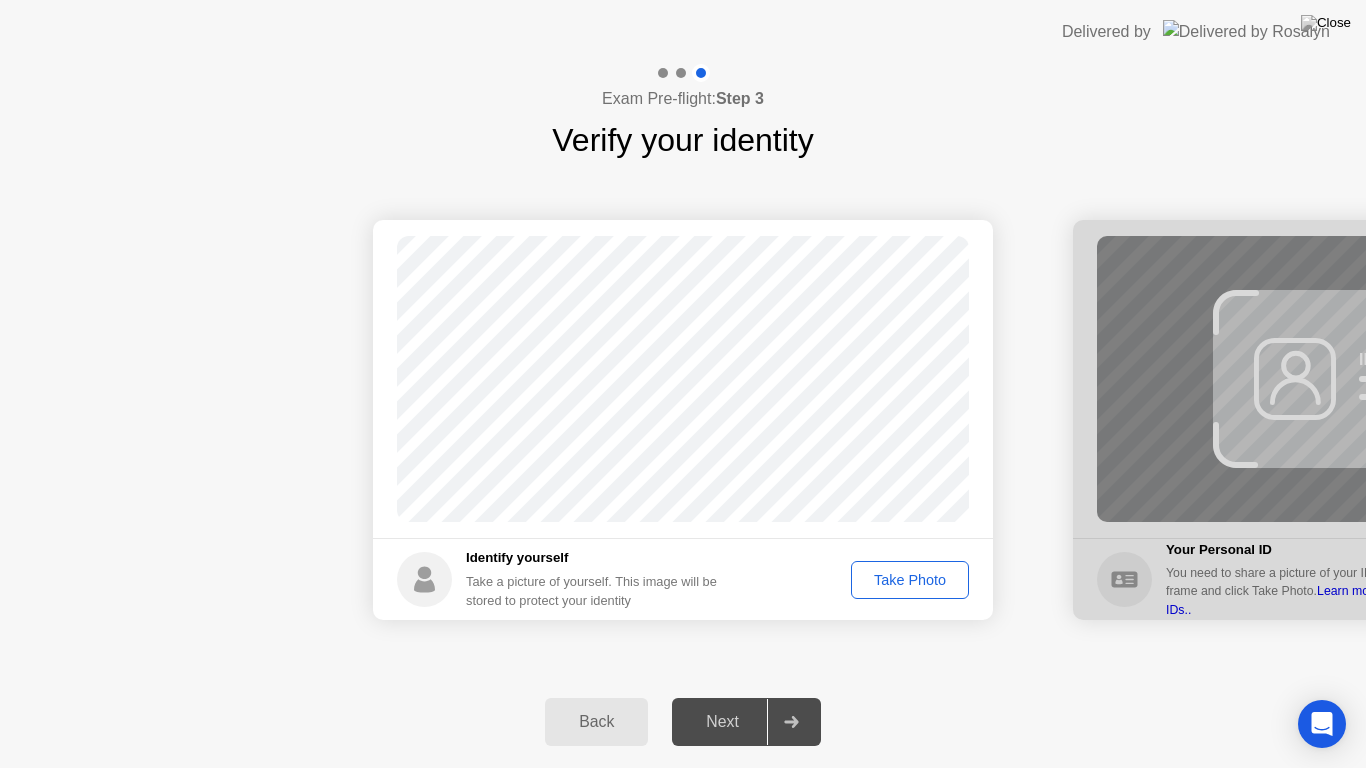 click on "Take Photo" 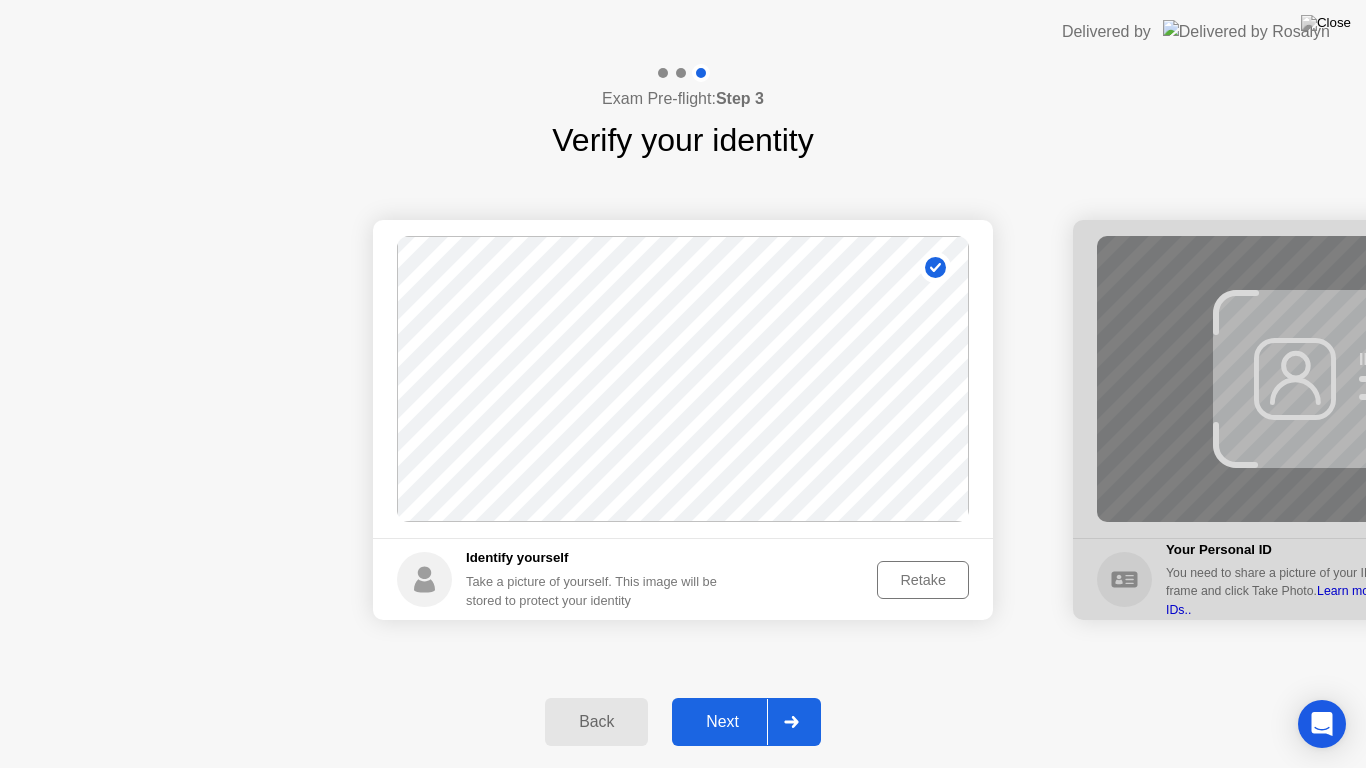 click on "Retake" 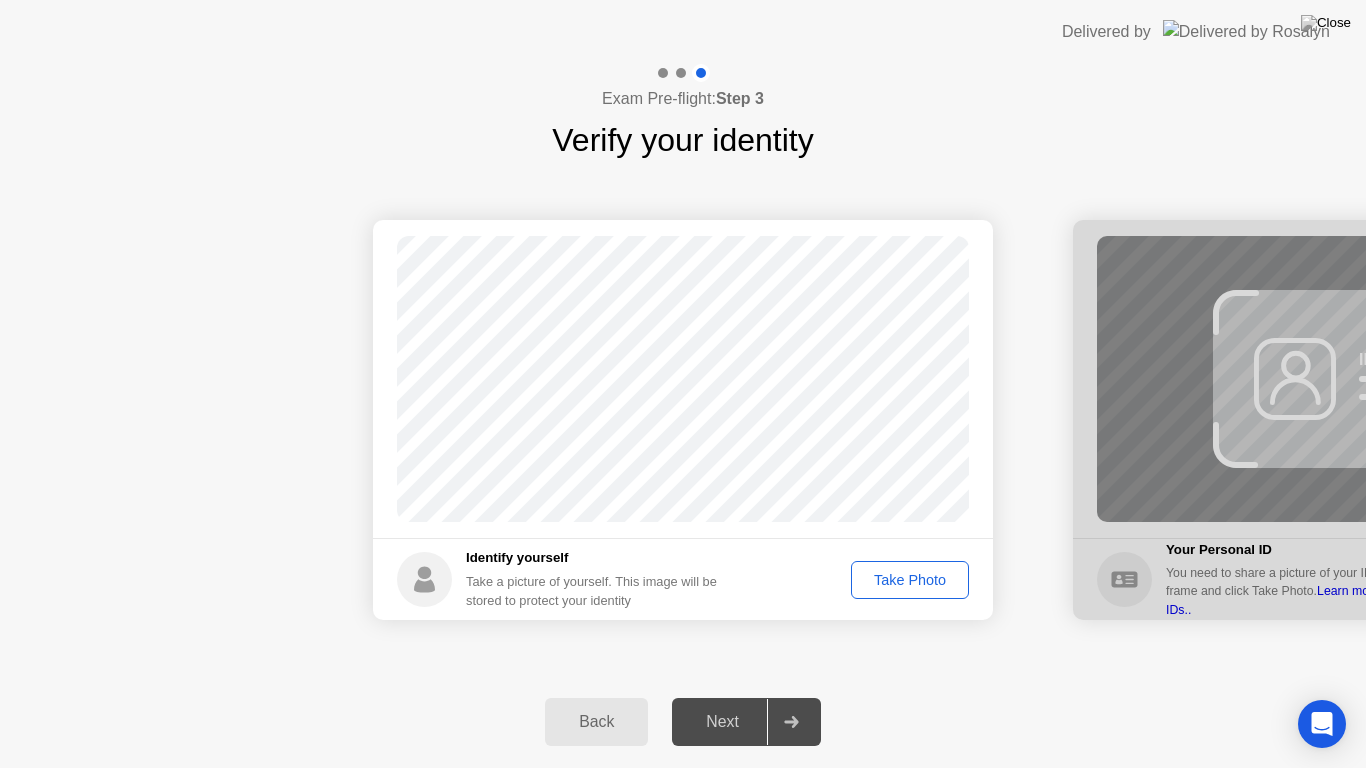 click on "Take Photo" 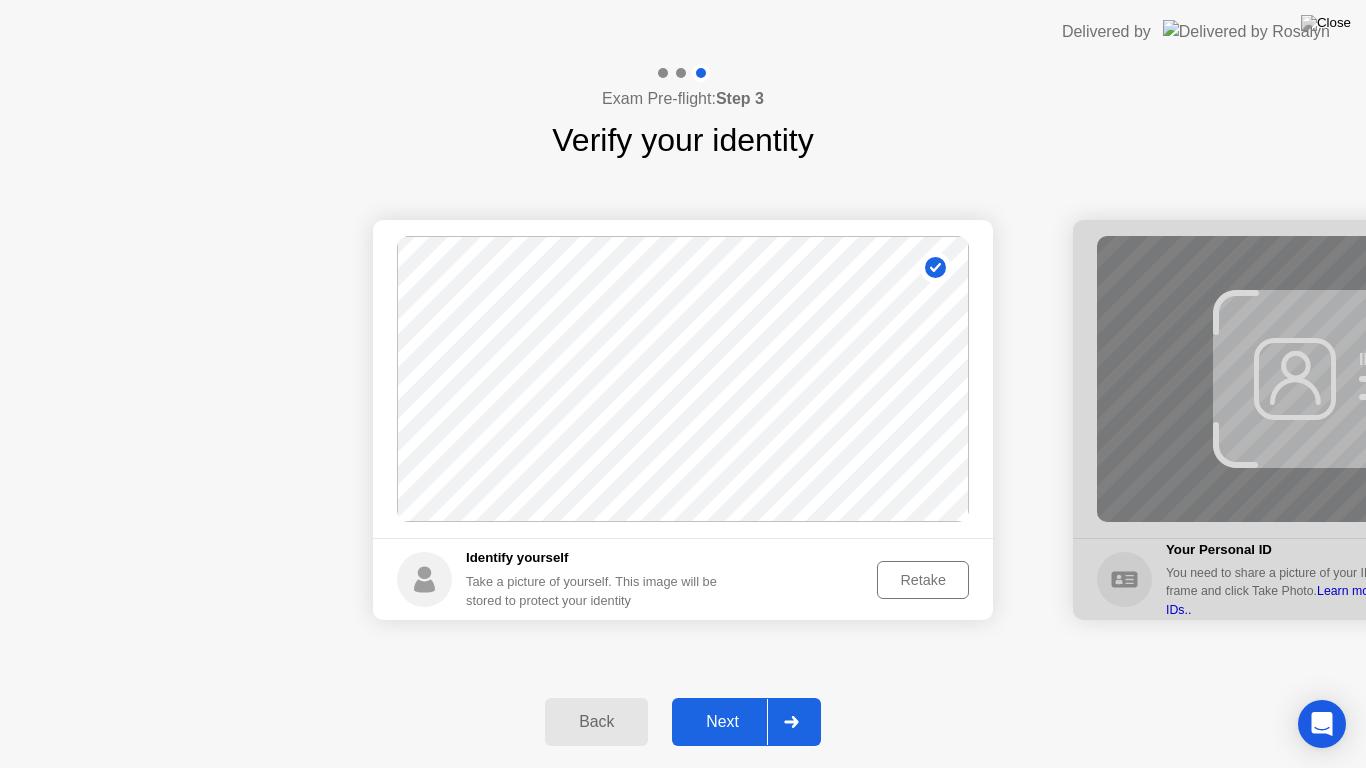 click on "Next" 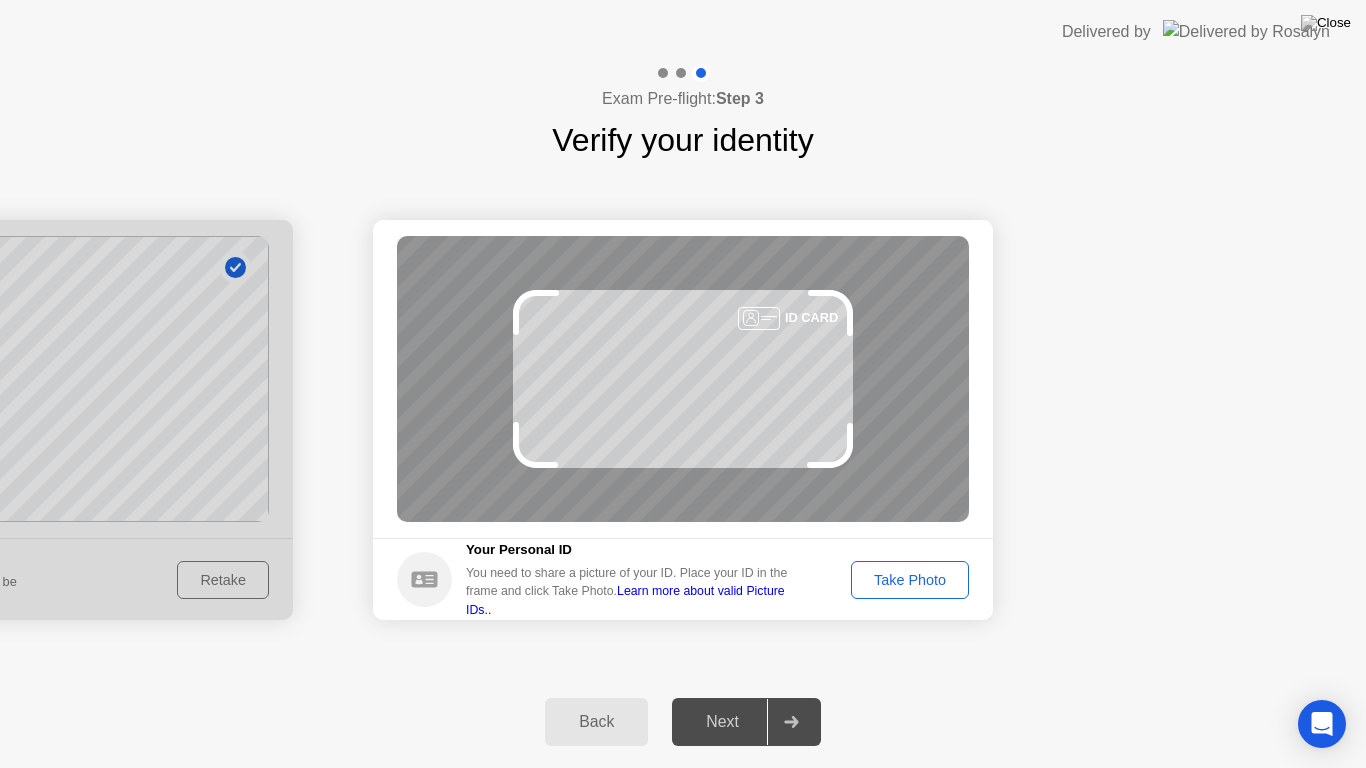 click on "Take Photo" 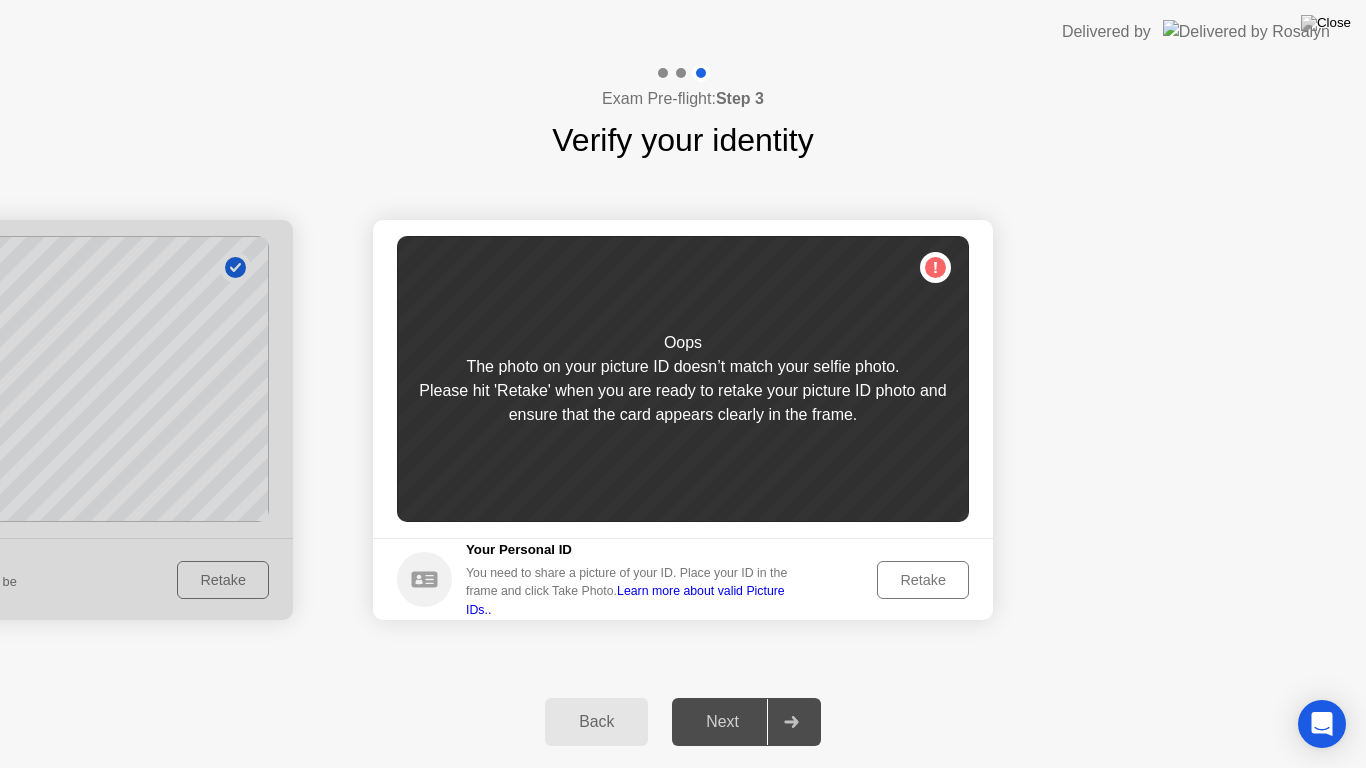click on "Retake" 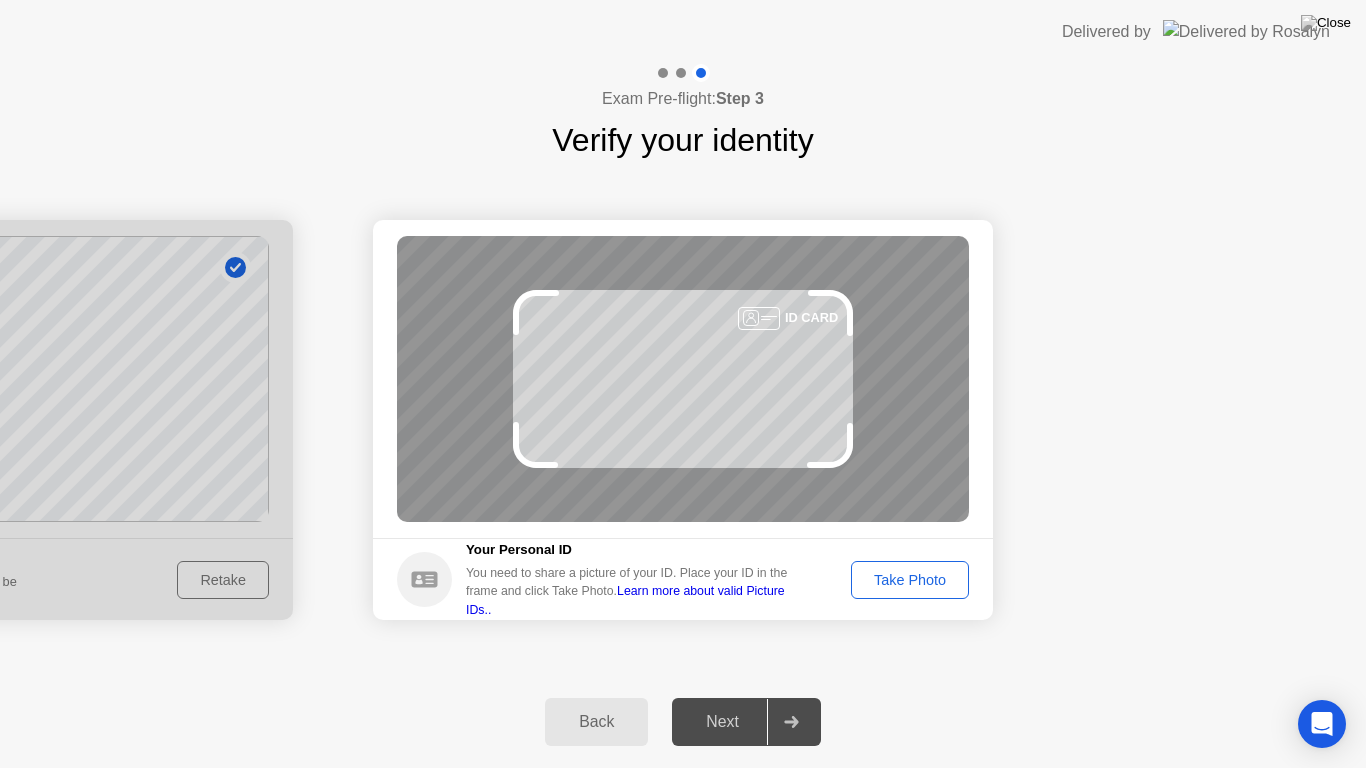 click on "Take Photo" 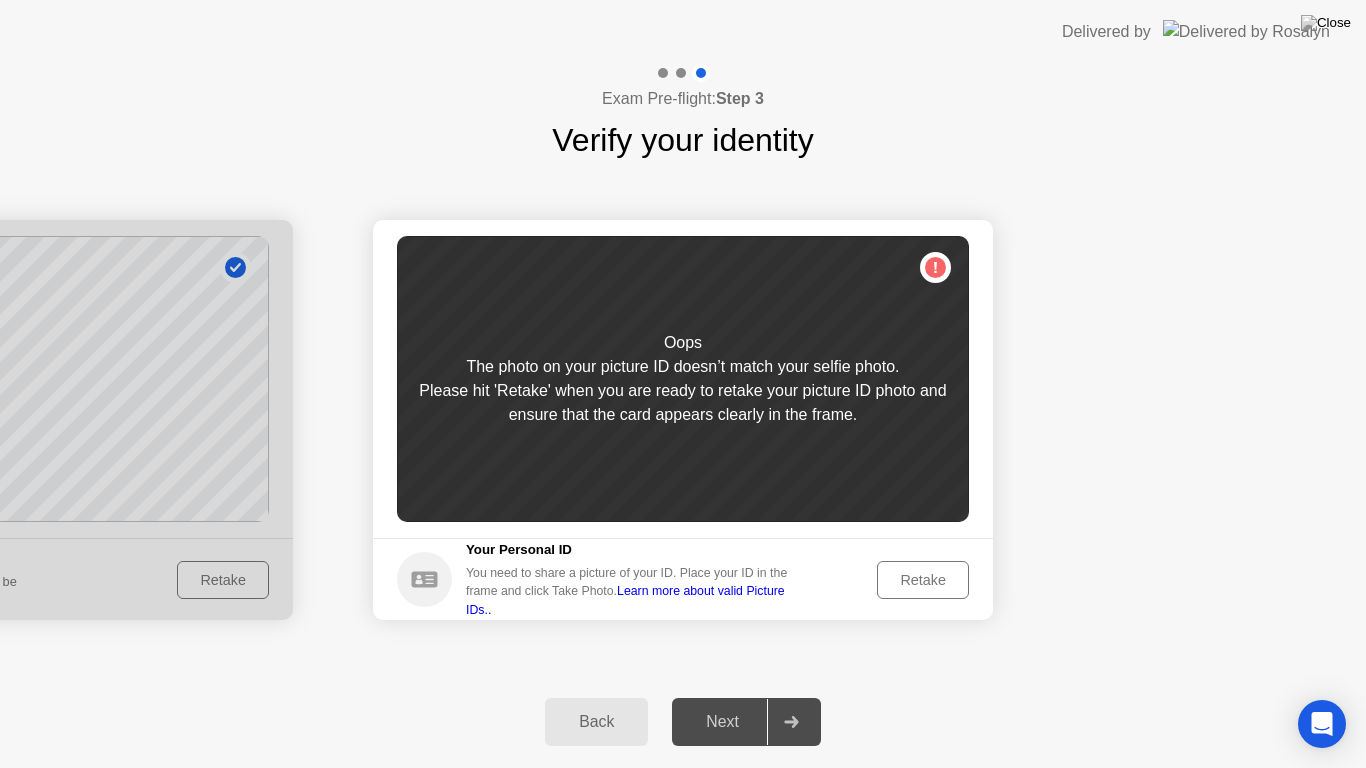 click on "Retake" 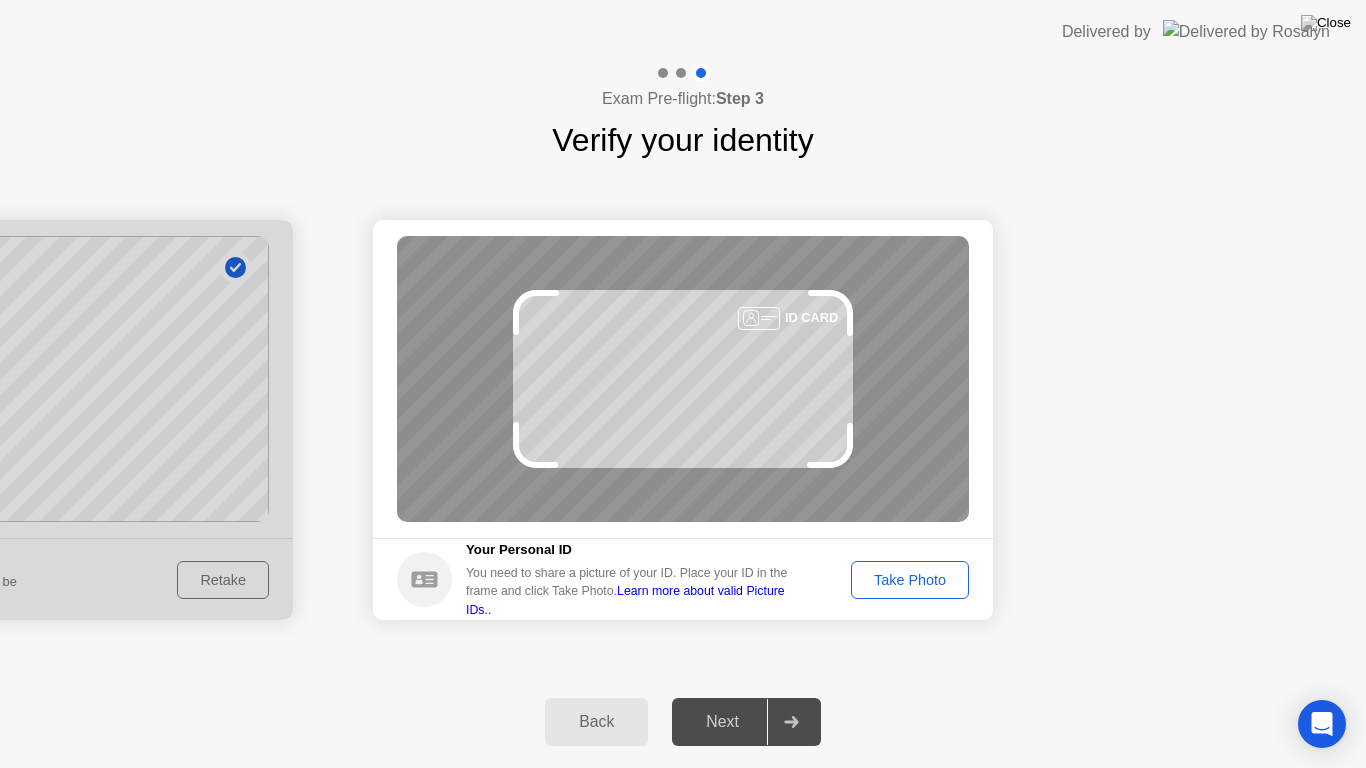 click on "Take Photo" 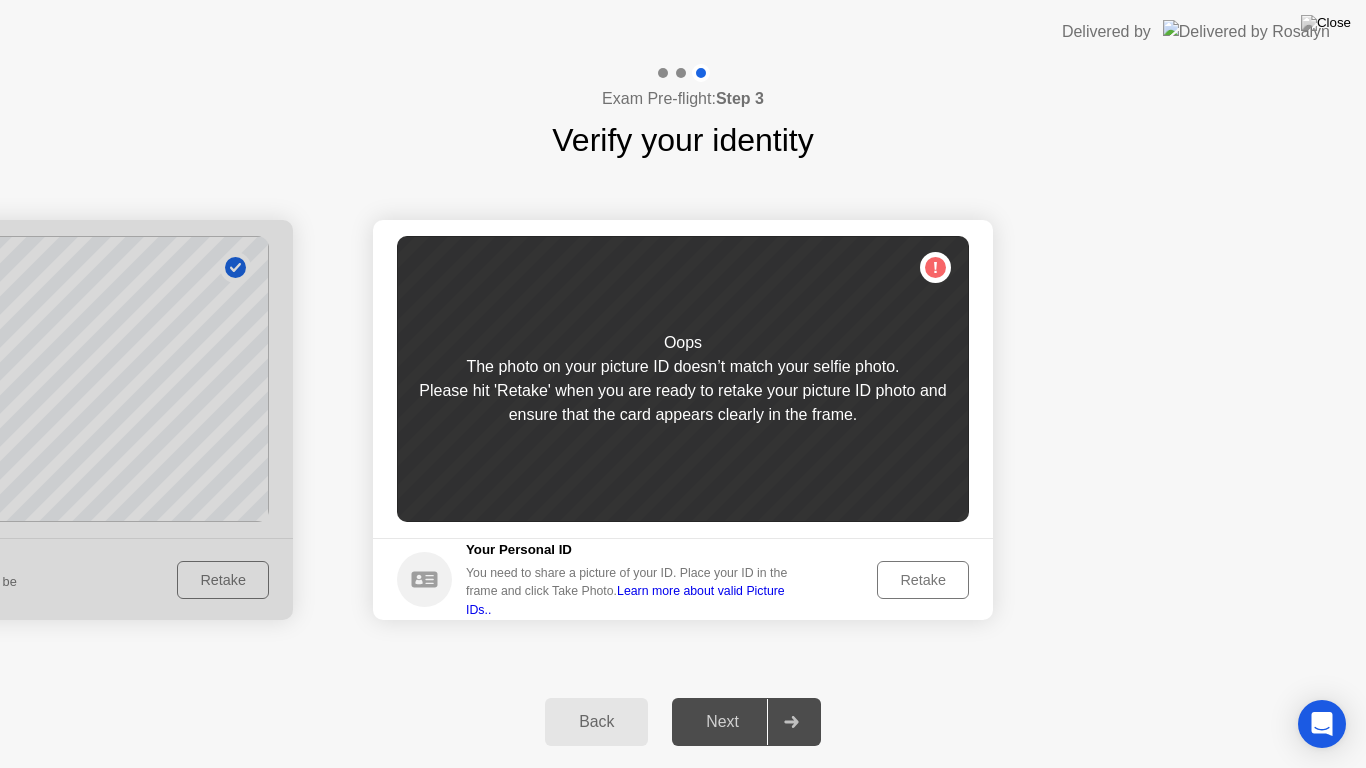click on "Back" 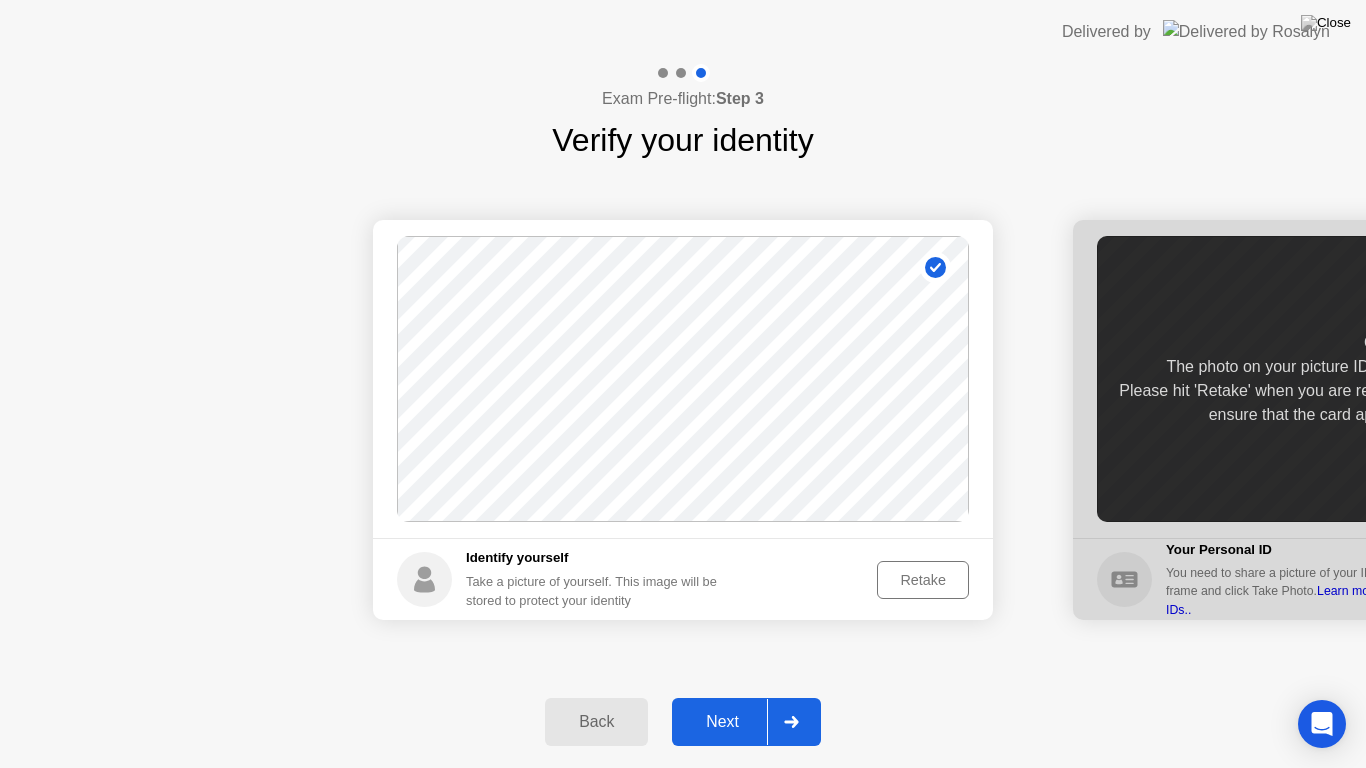 click on "Retake" 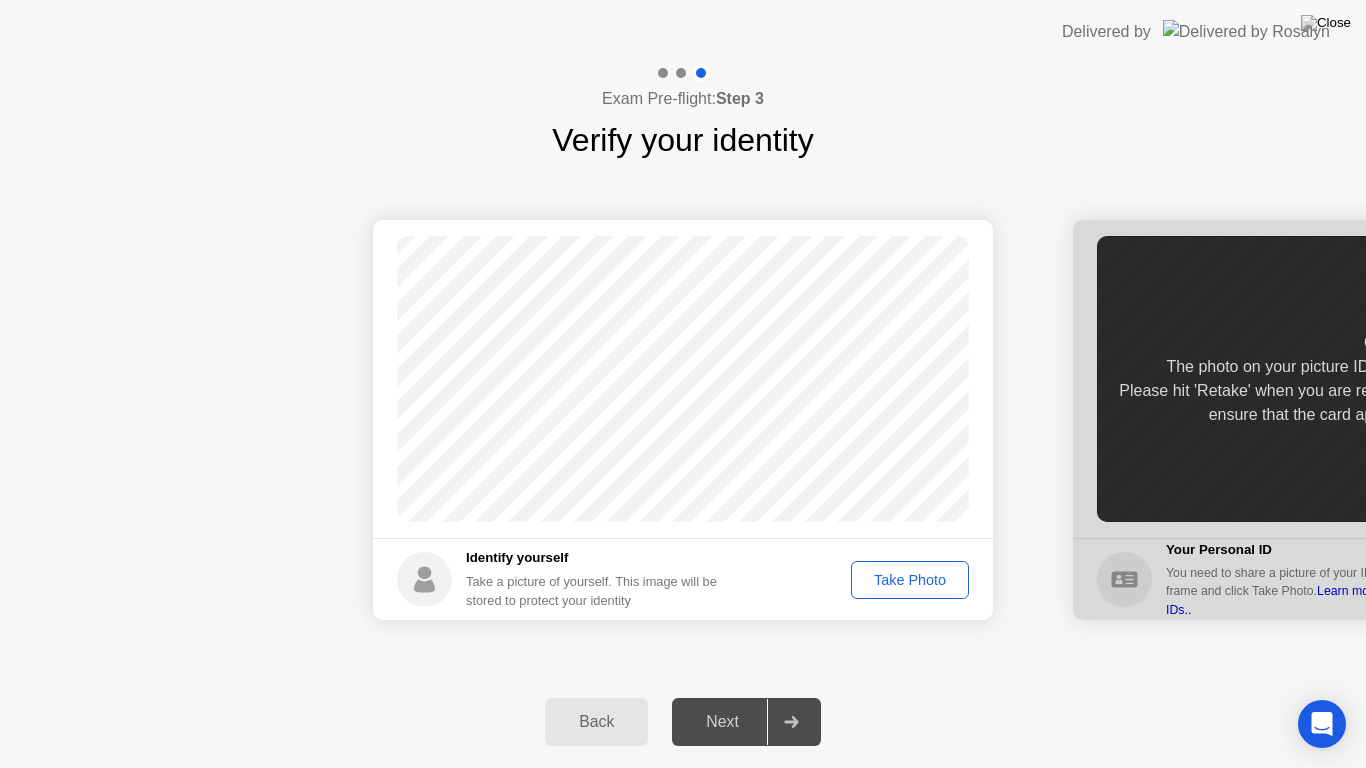 click on "Take Photo" 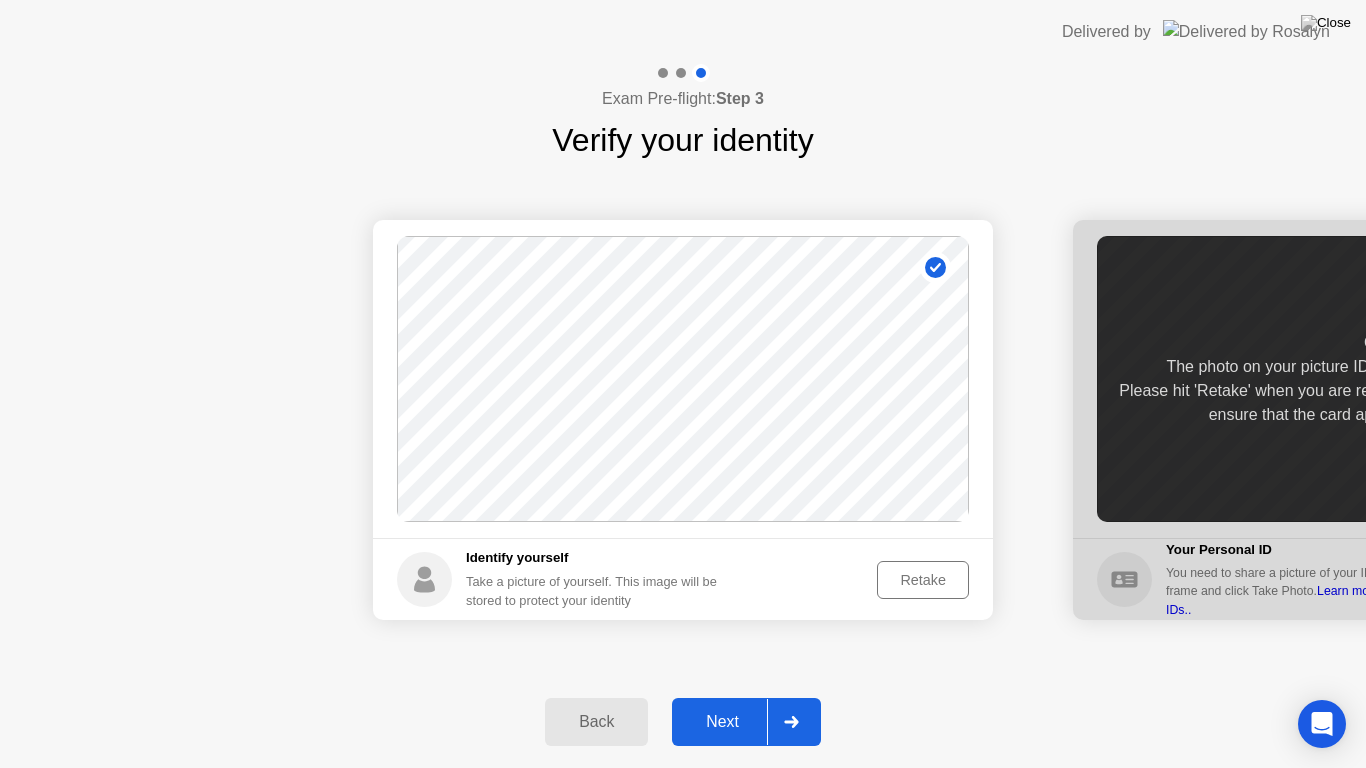 click on "Next" 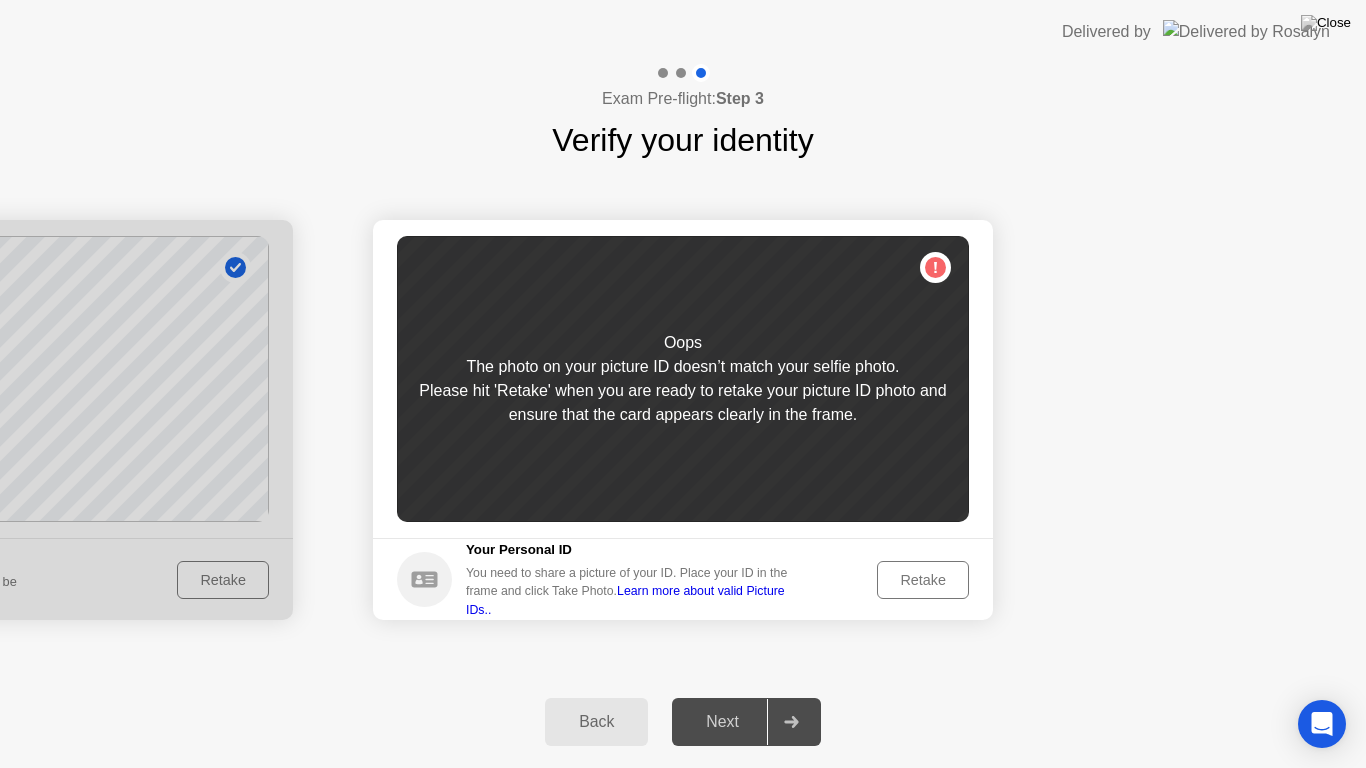 click on "Next" 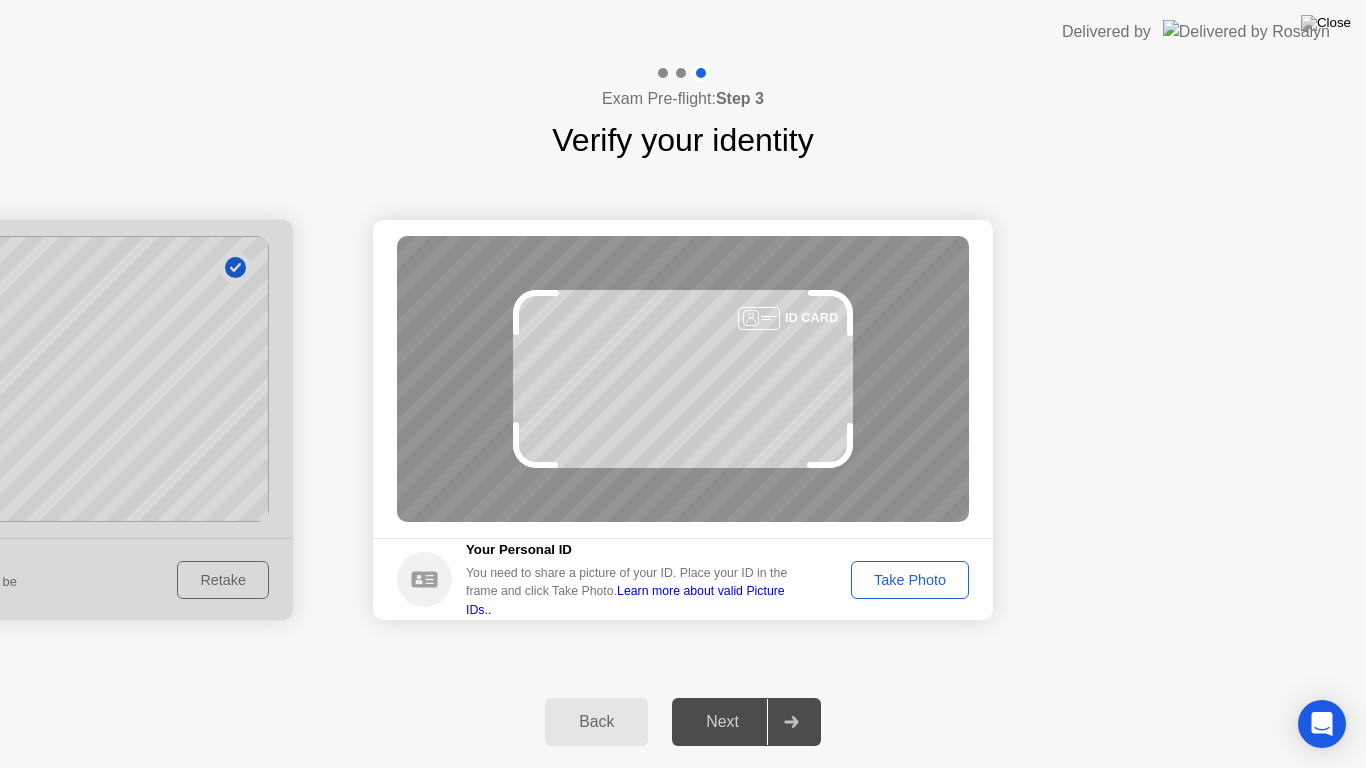 click on "Take Photo" 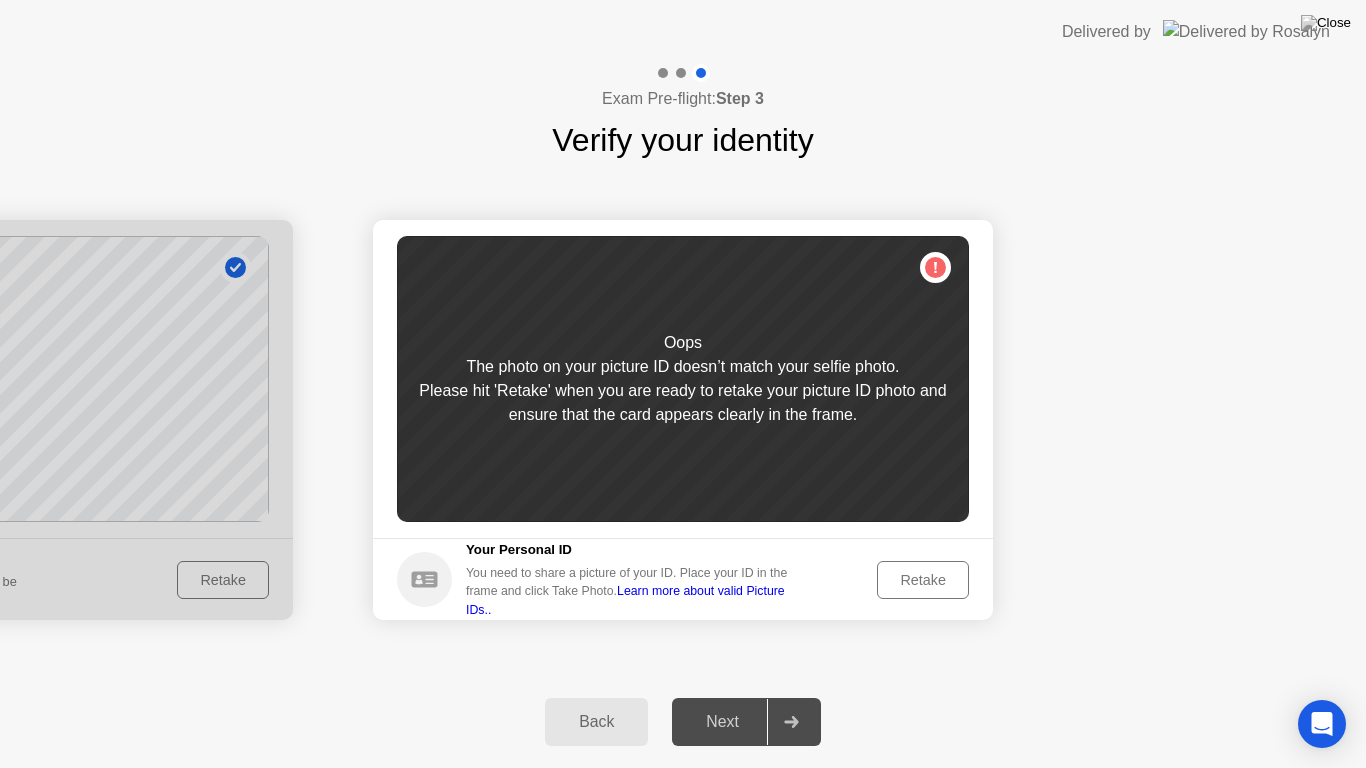 click on "Retake" 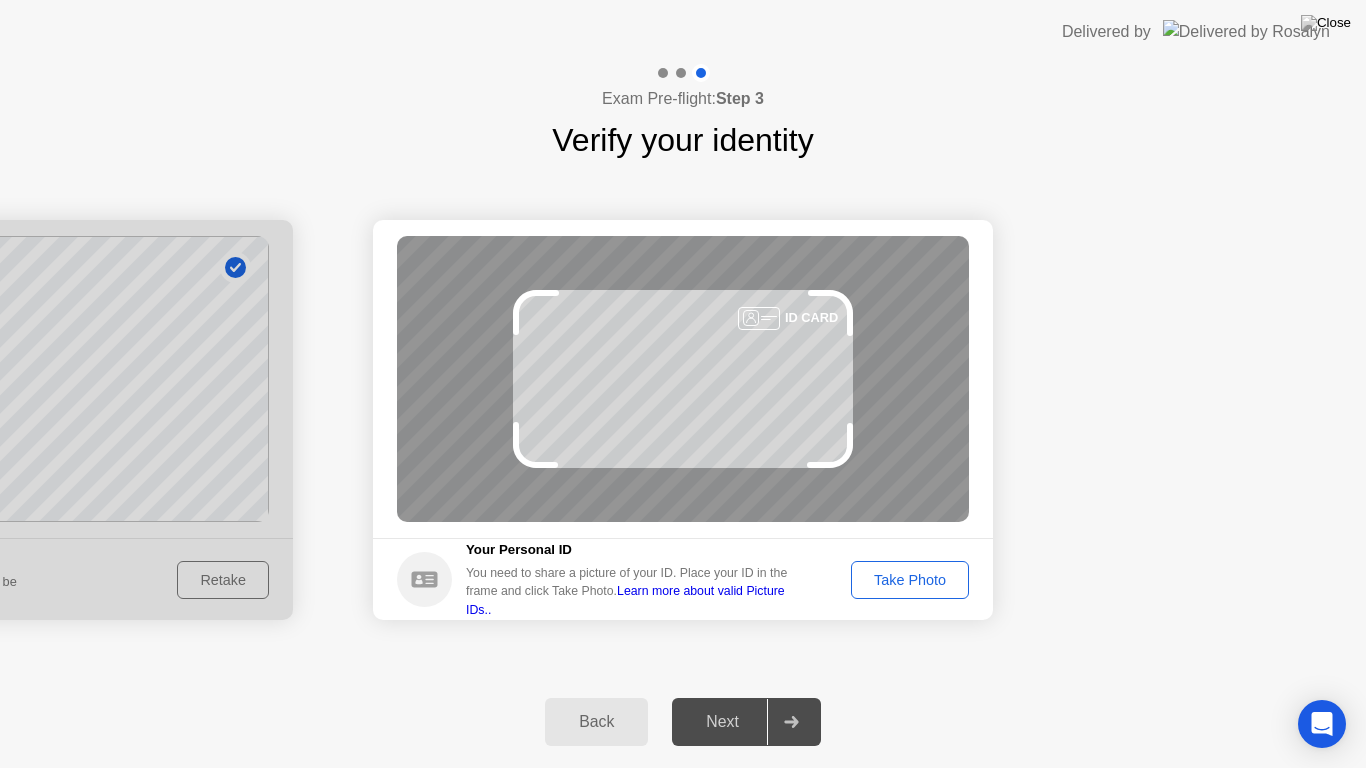 click on "Take Photo" 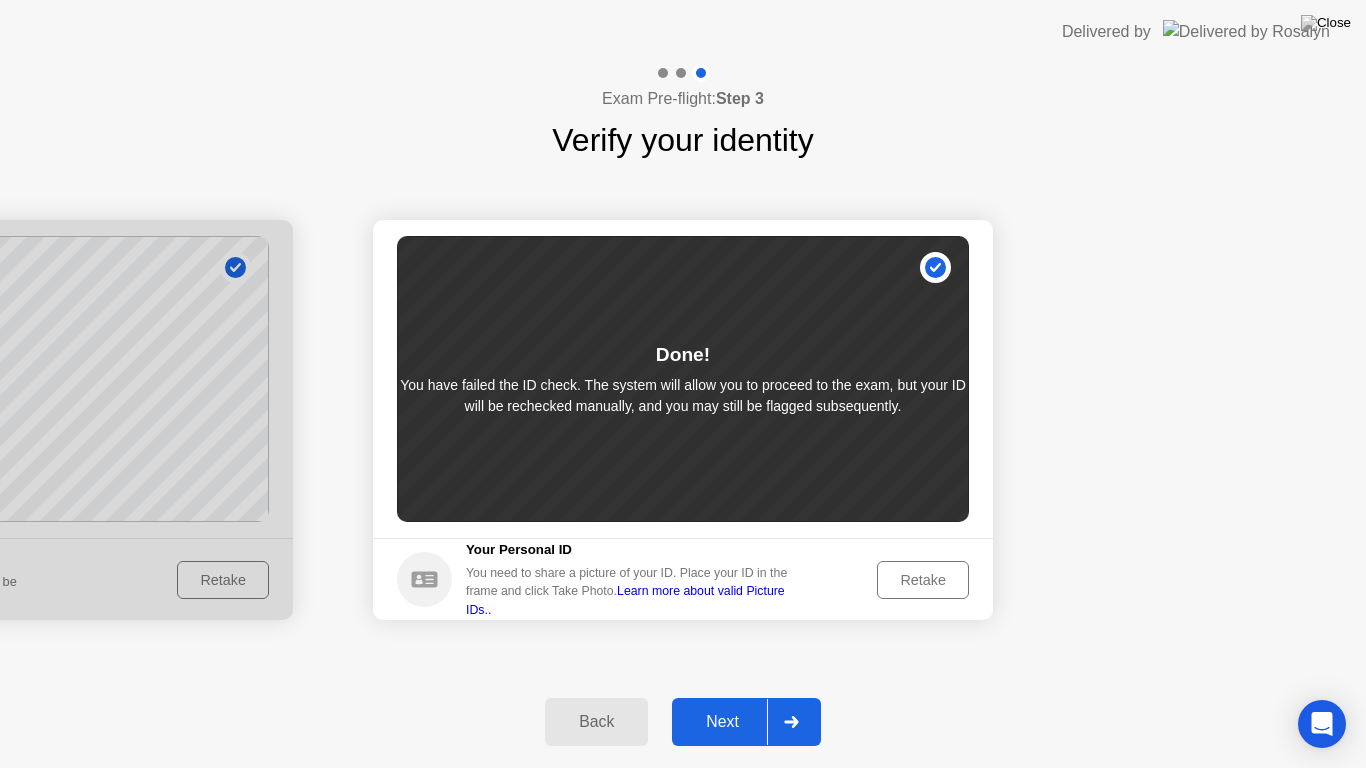 click on "Retake" 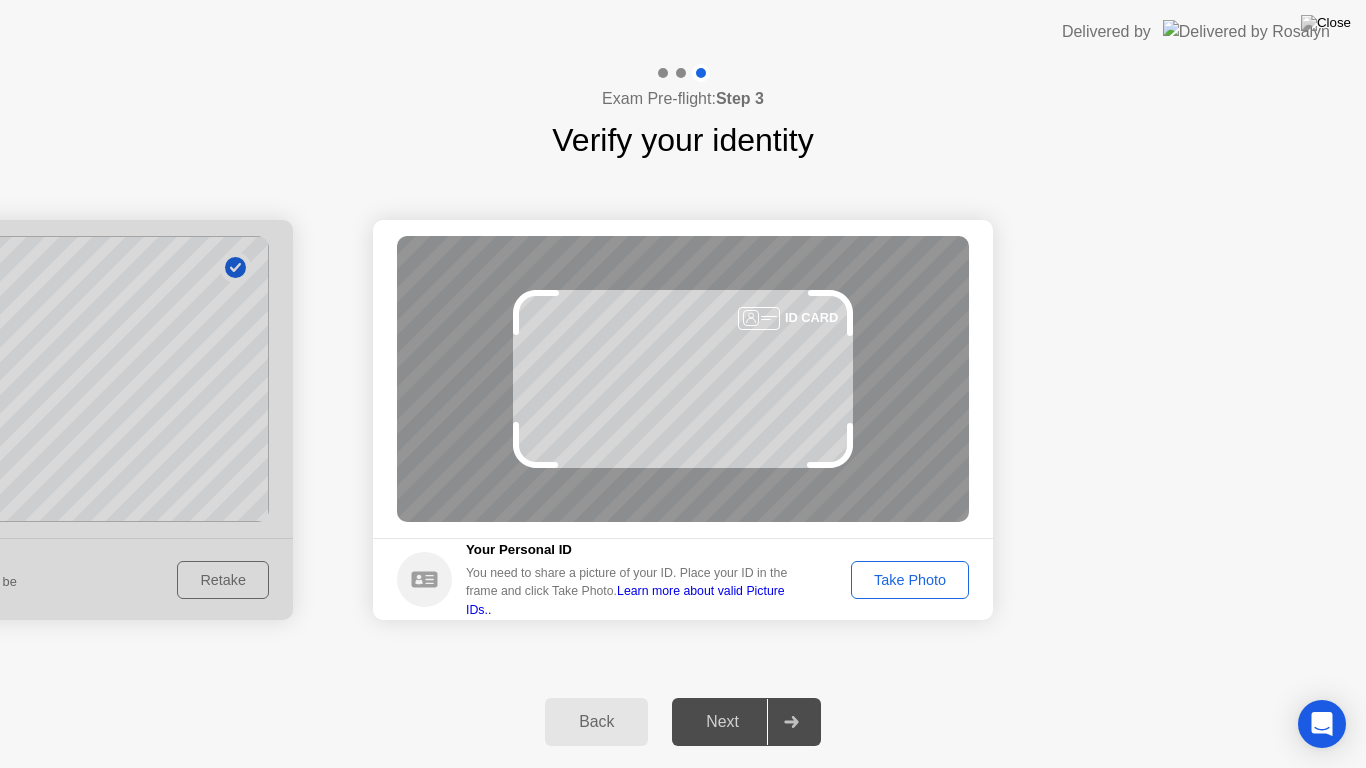 click on "Take Photo" 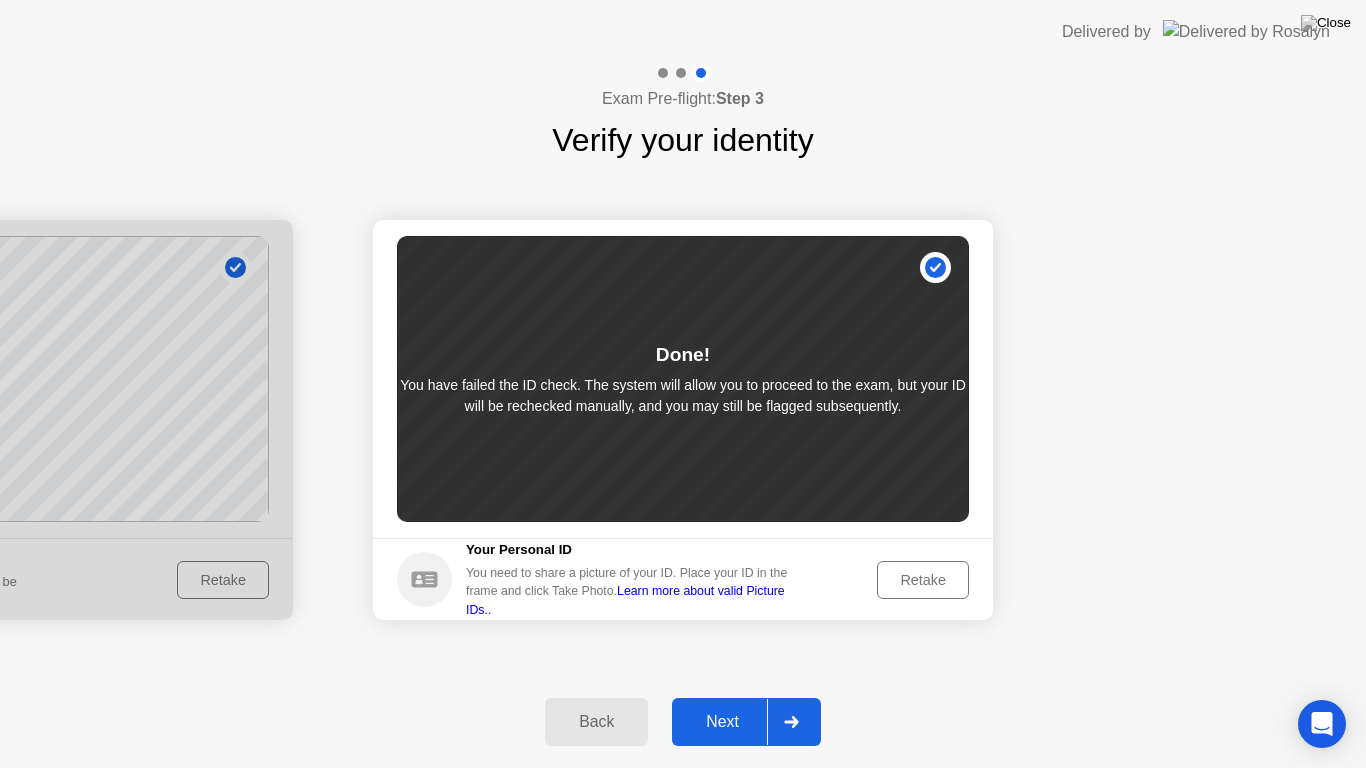 click on "Next" 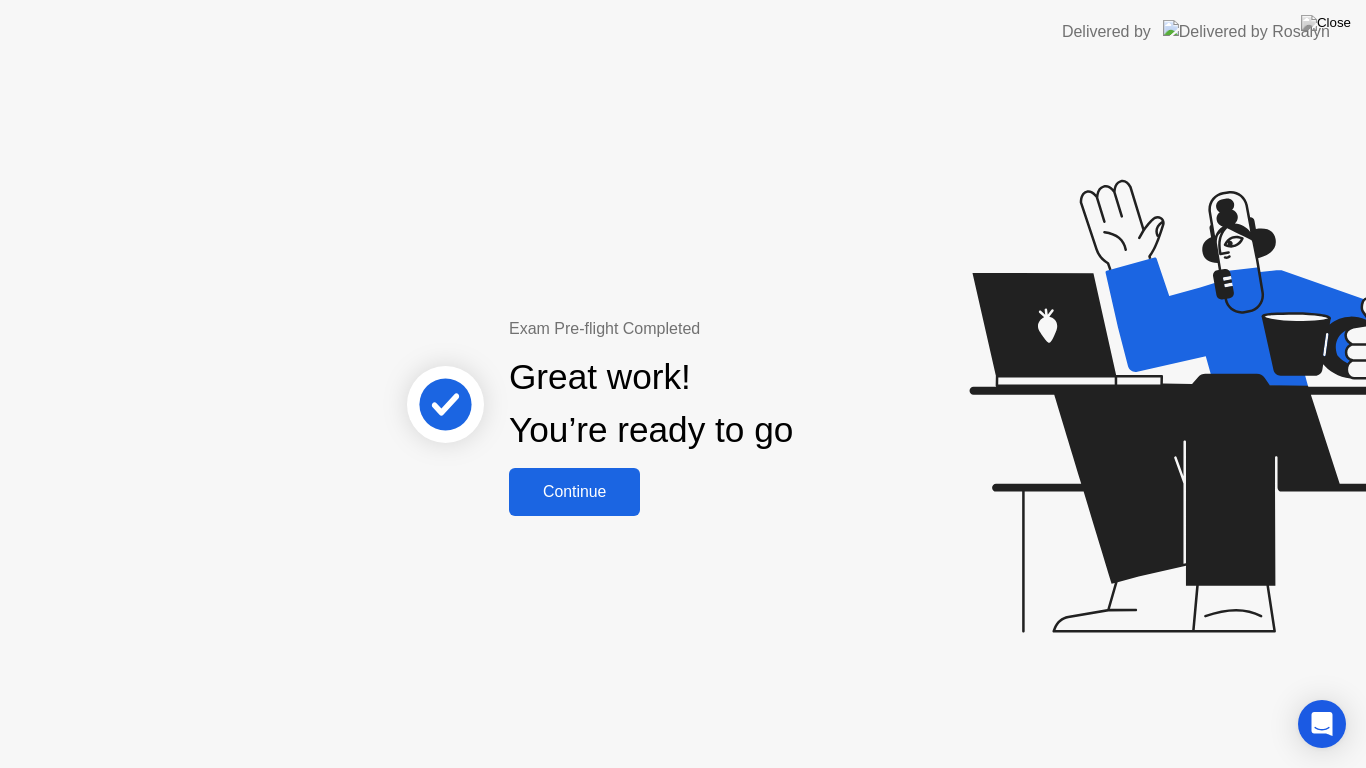 click on "Continue" 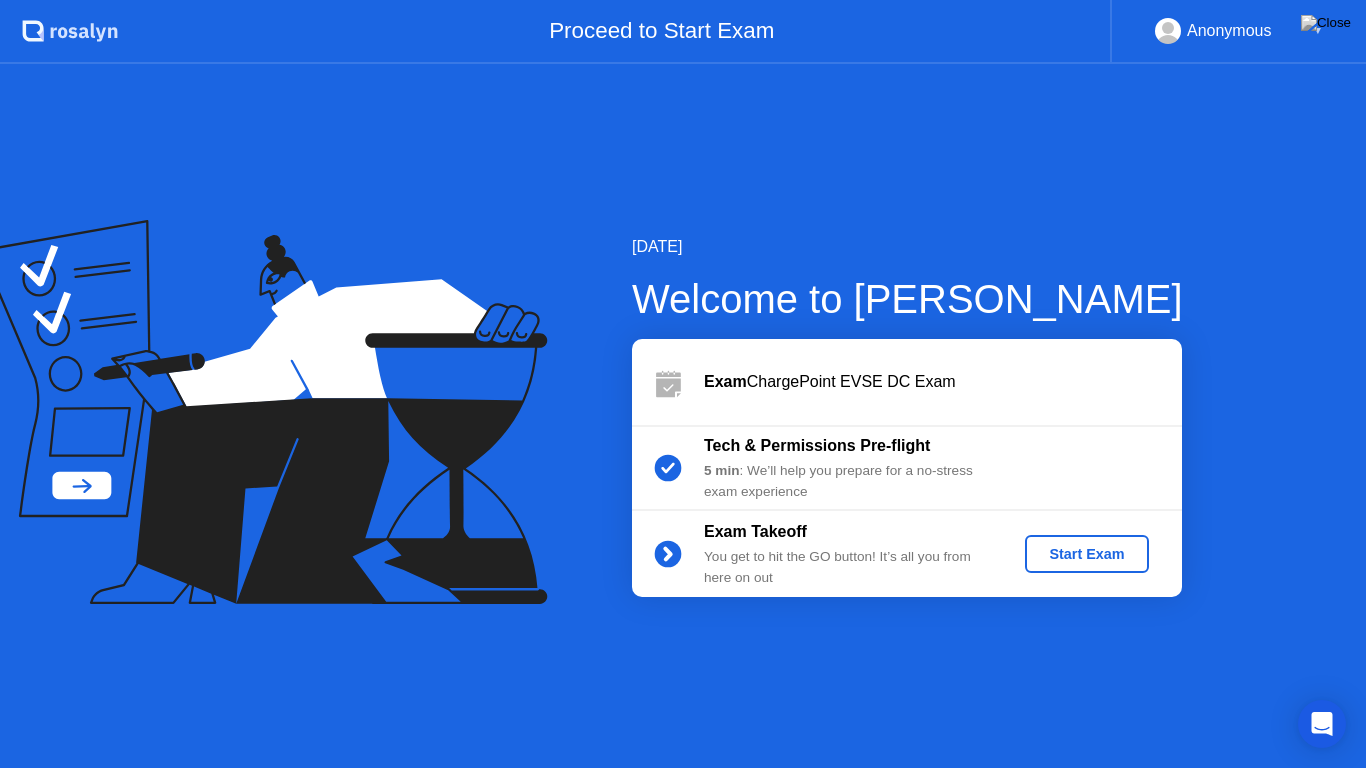 click on "Start Exam" 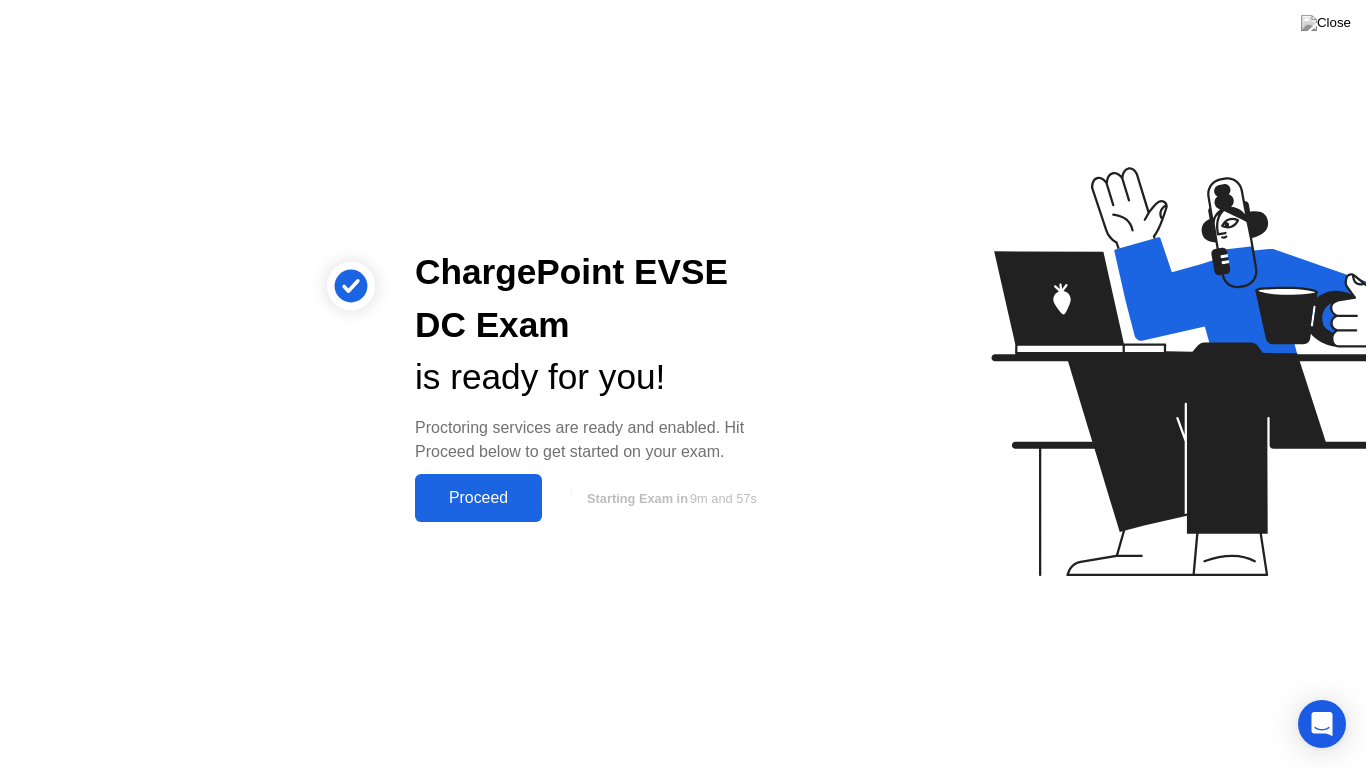 click on "Proceed" 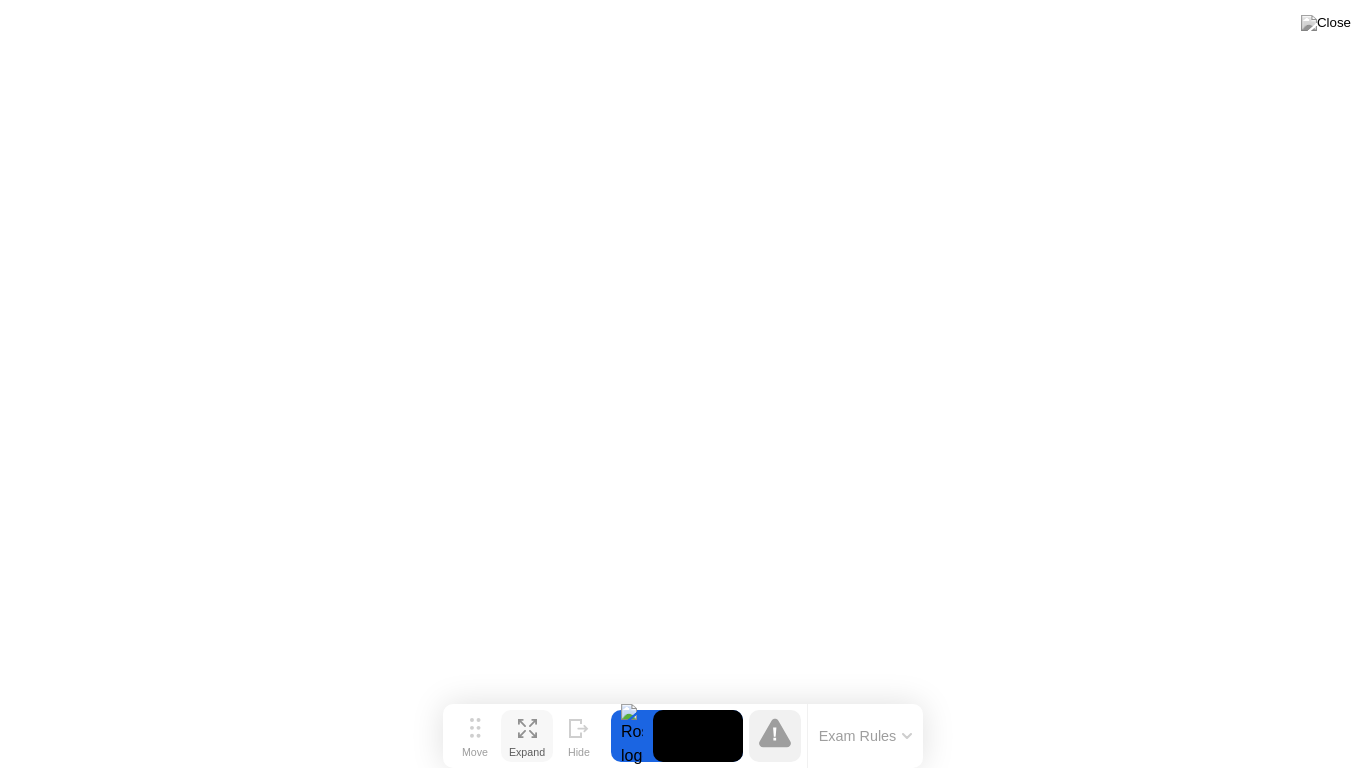 click on "Expand" at bounding box center [527, 752] 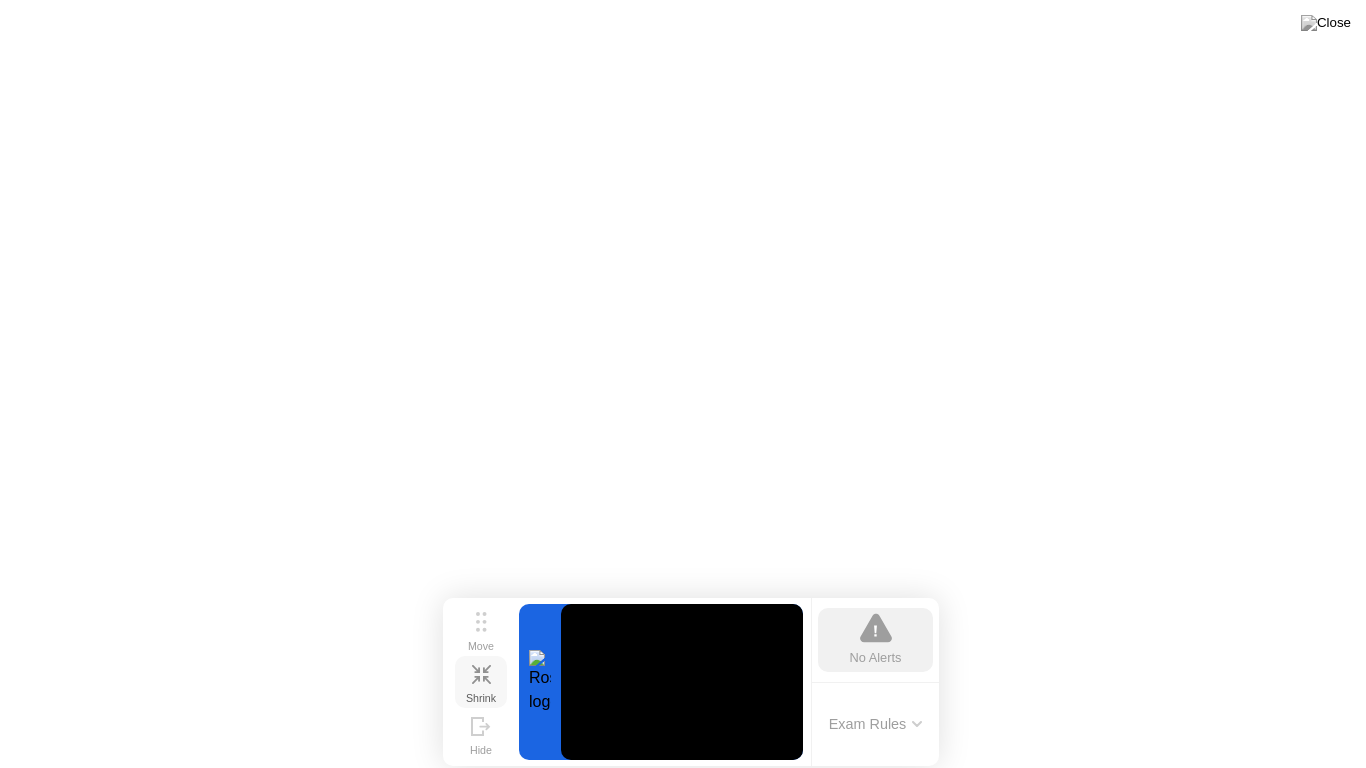 click on "Shrink" at bounding box center (481, 698) 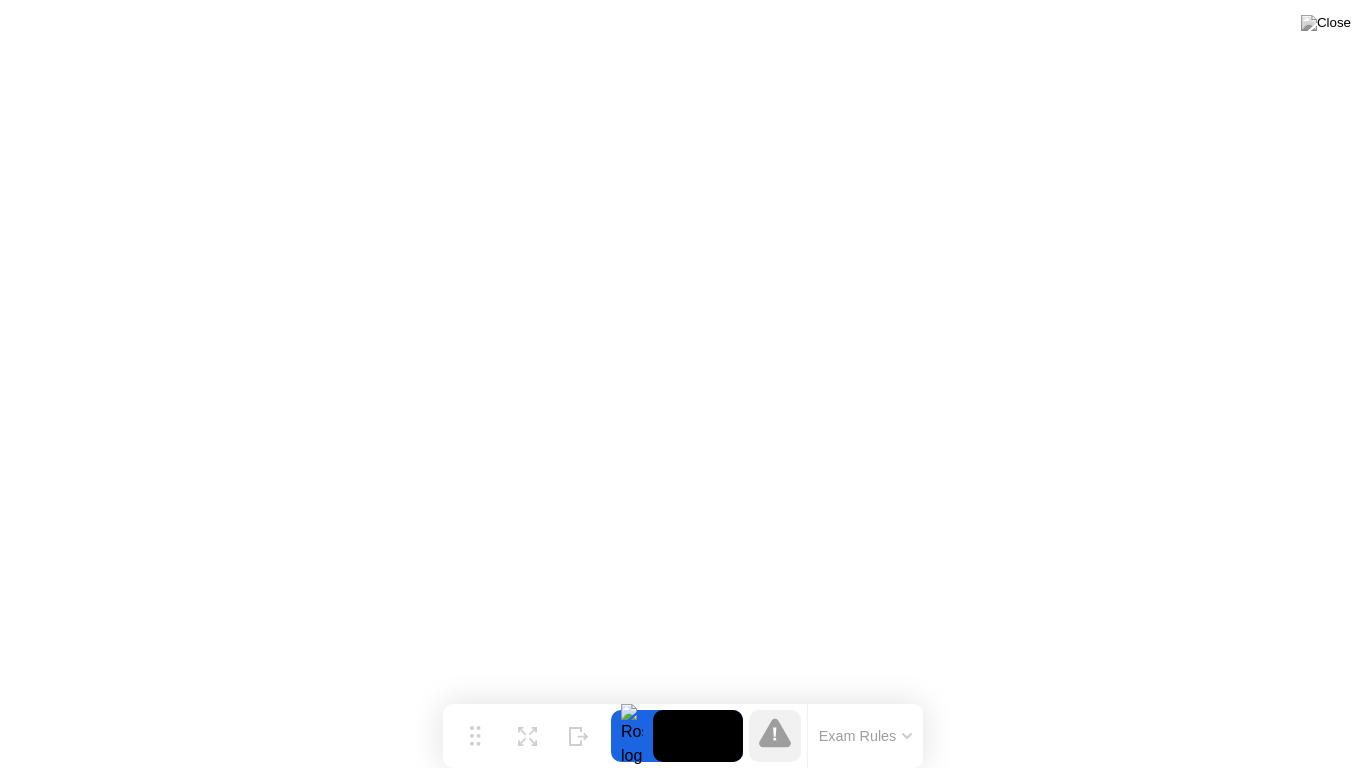 click on "Exam Rules" 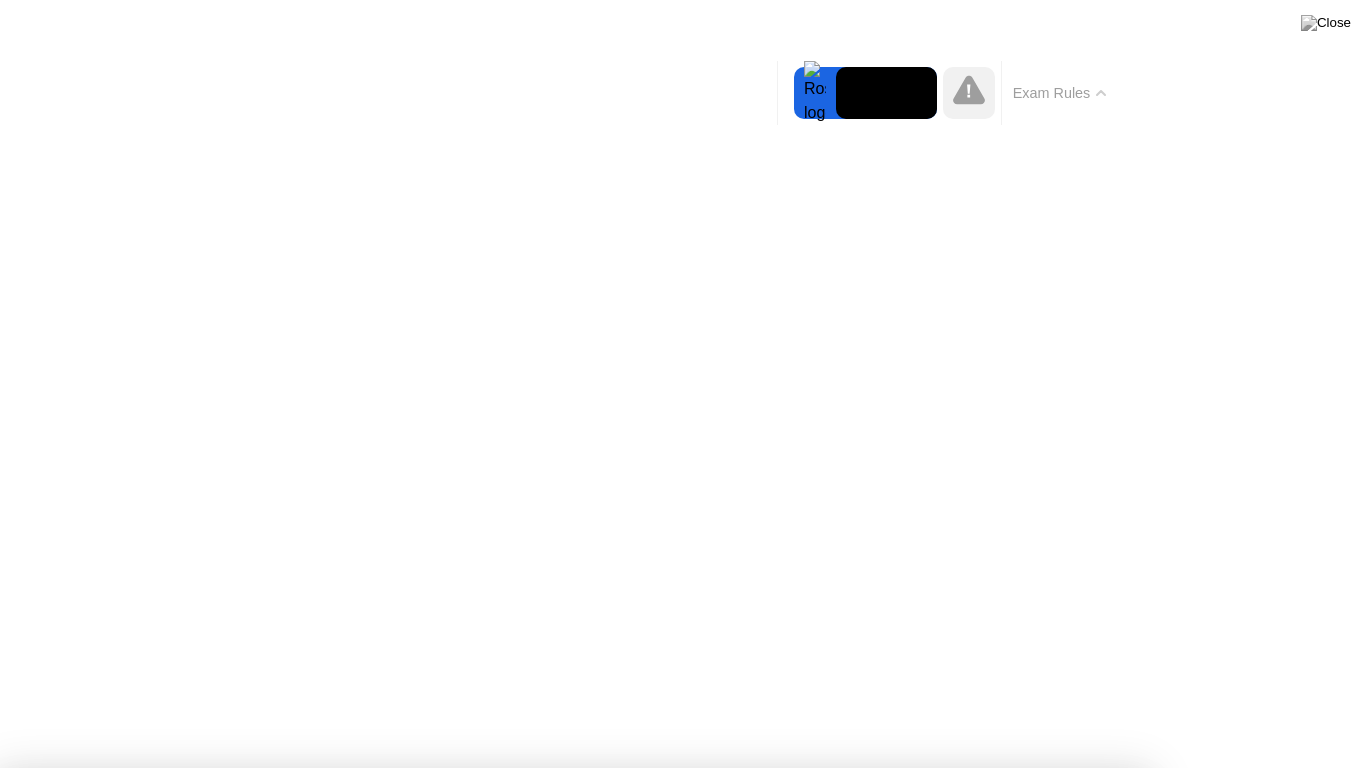 click on "Got it!" at bounding box center (574, 1375) 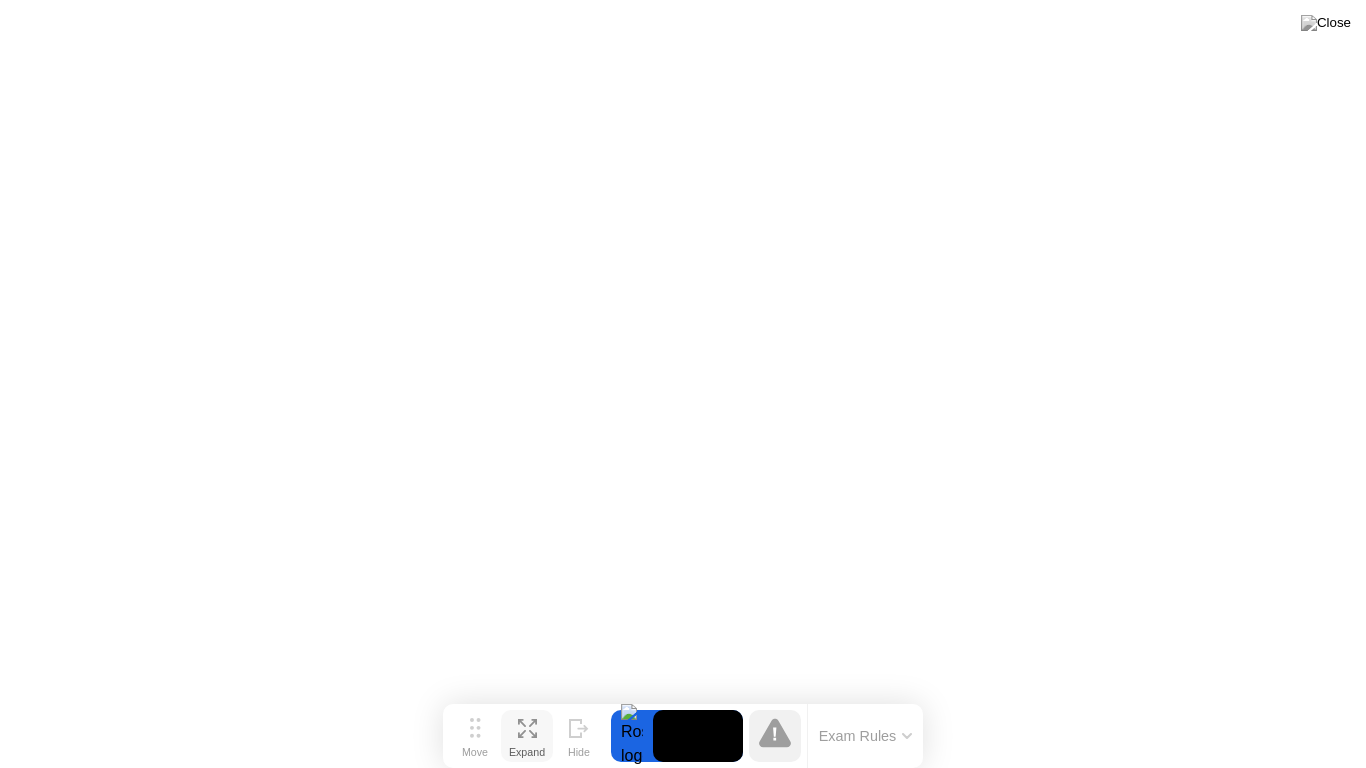 click on "Expand" at bounding box center [527, 752] 